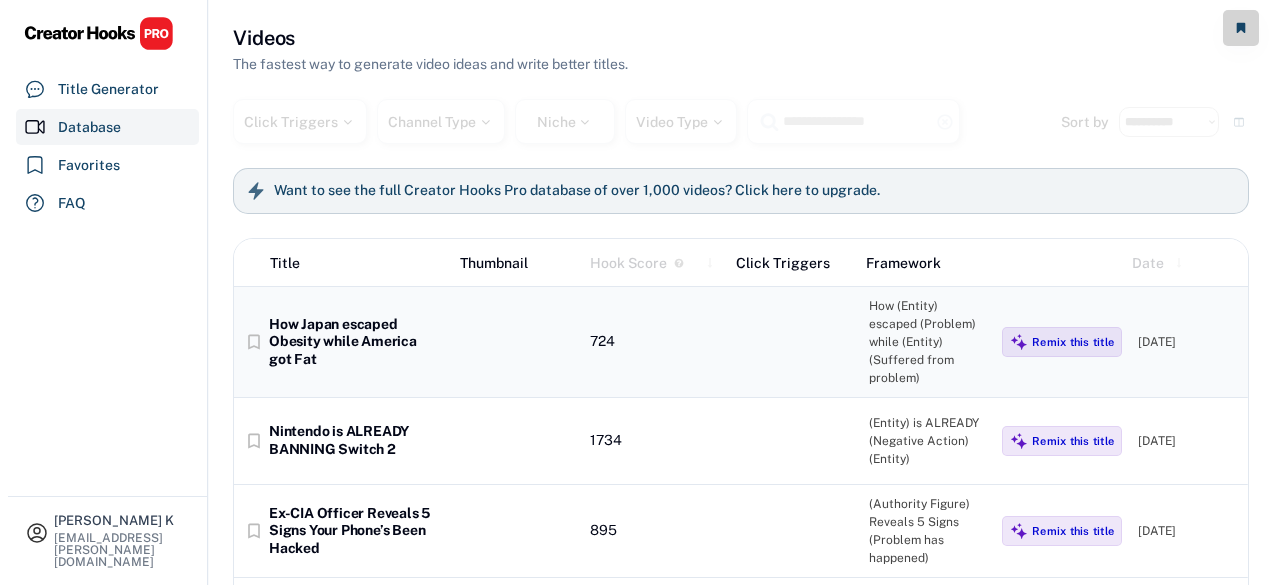scroll, scrollTop: 0, scrollLeft: 0, axis: both 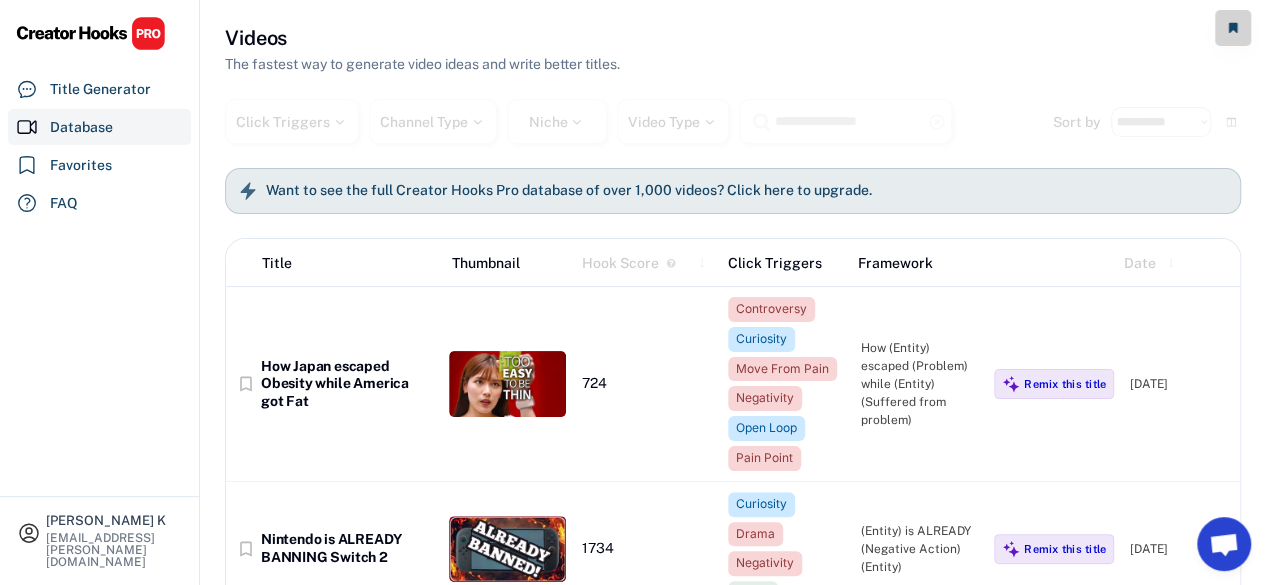 click on "Want to see the full Creator Hooks Pro database of over 1,000 videos? Click here to upgrade." at bounding box center (569, 191) 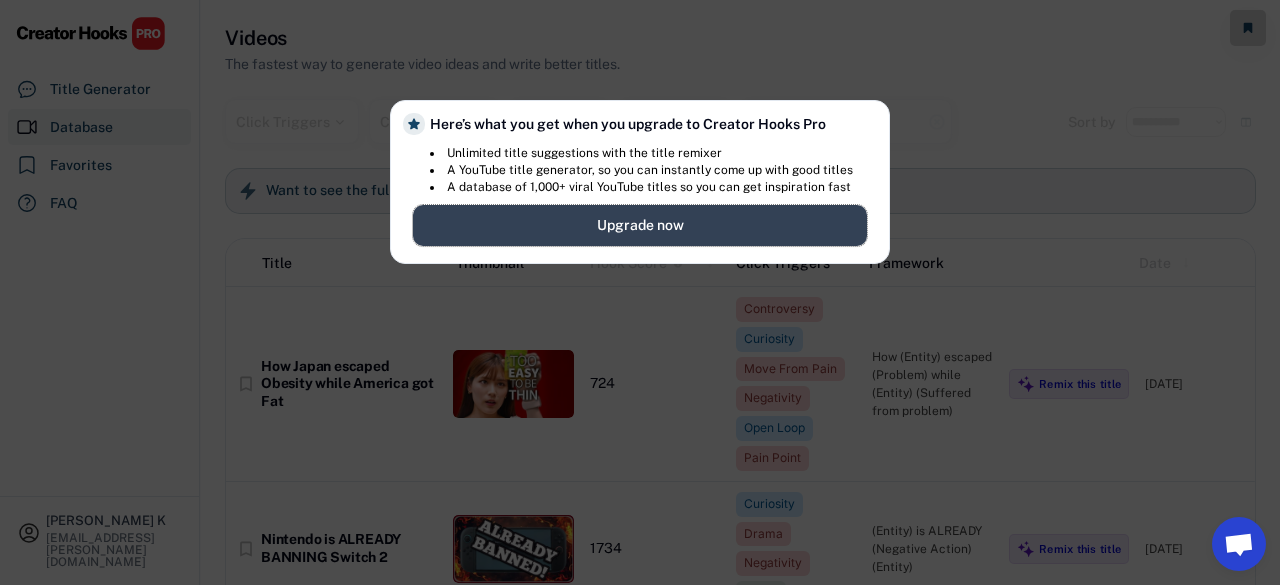 click on "Upgrade now" at bounding box center [640, 225] 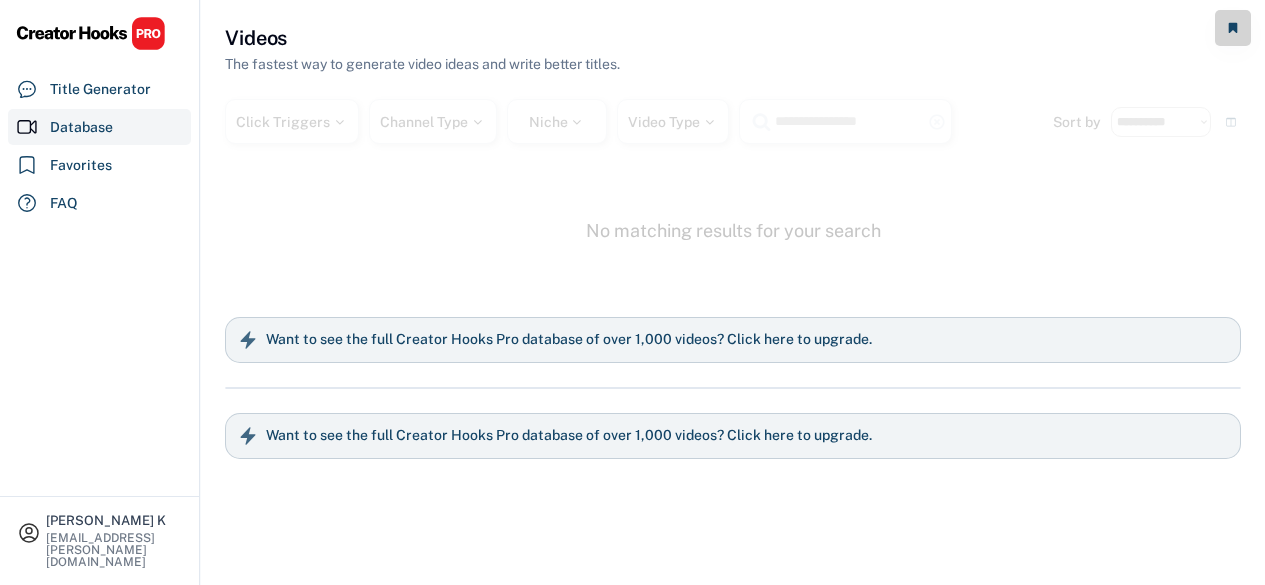 scroll, scrollTop: 0, scrollLeft: 0, axis: both 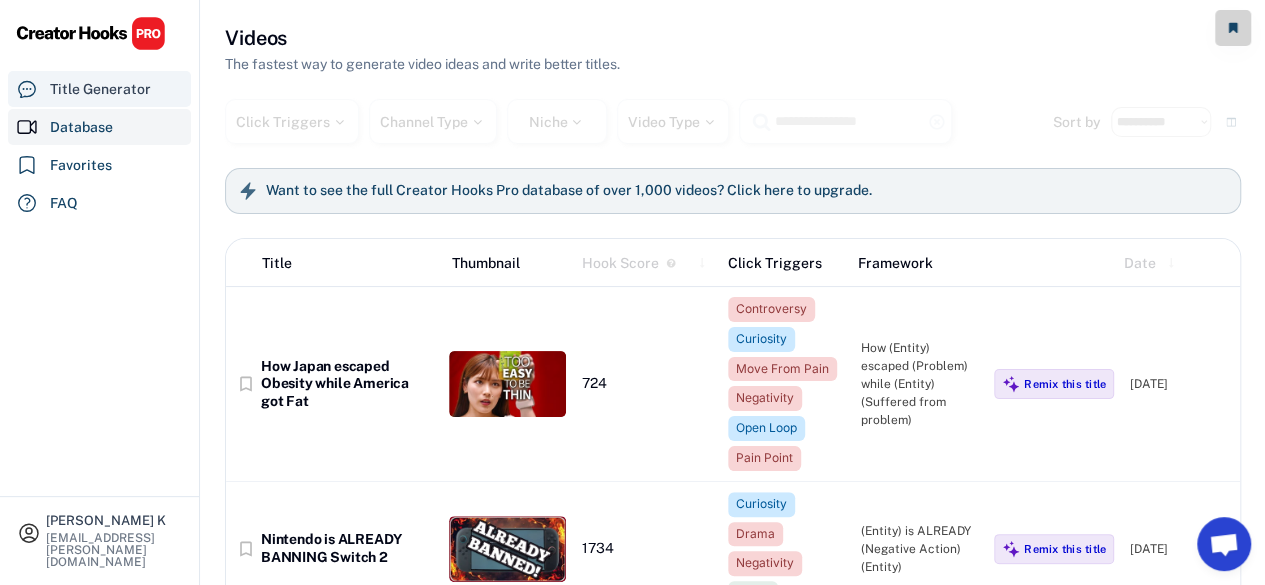 click on "Title Generator" at bounding box center (100, 89) 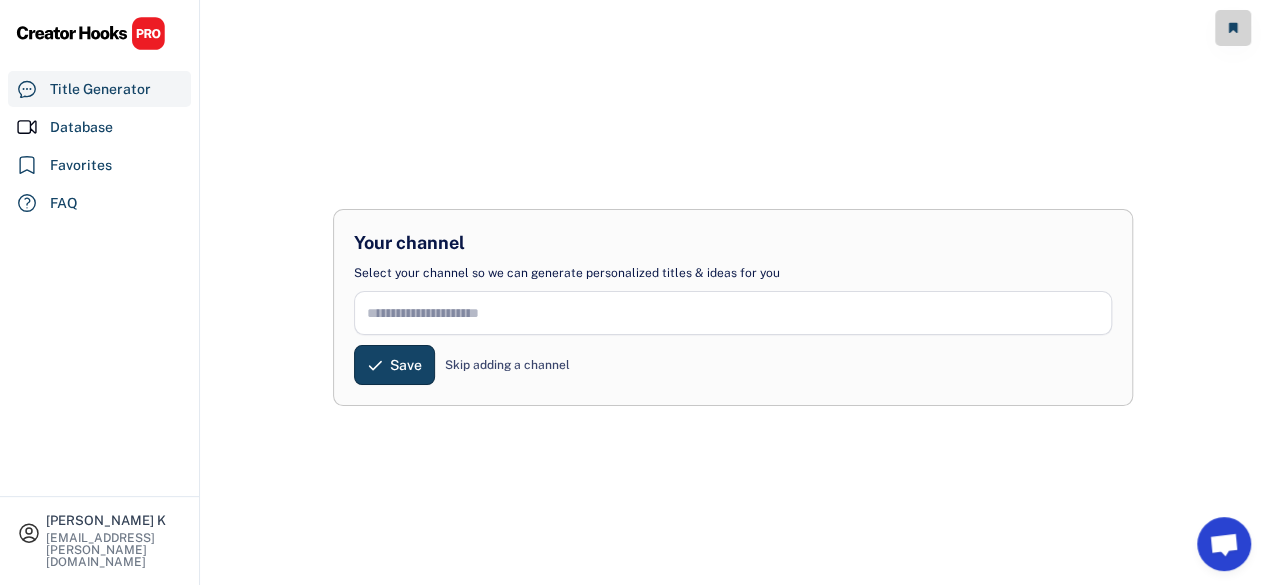 scroll, scrollTop: 100, scrollLeft: 0, axis: vertical 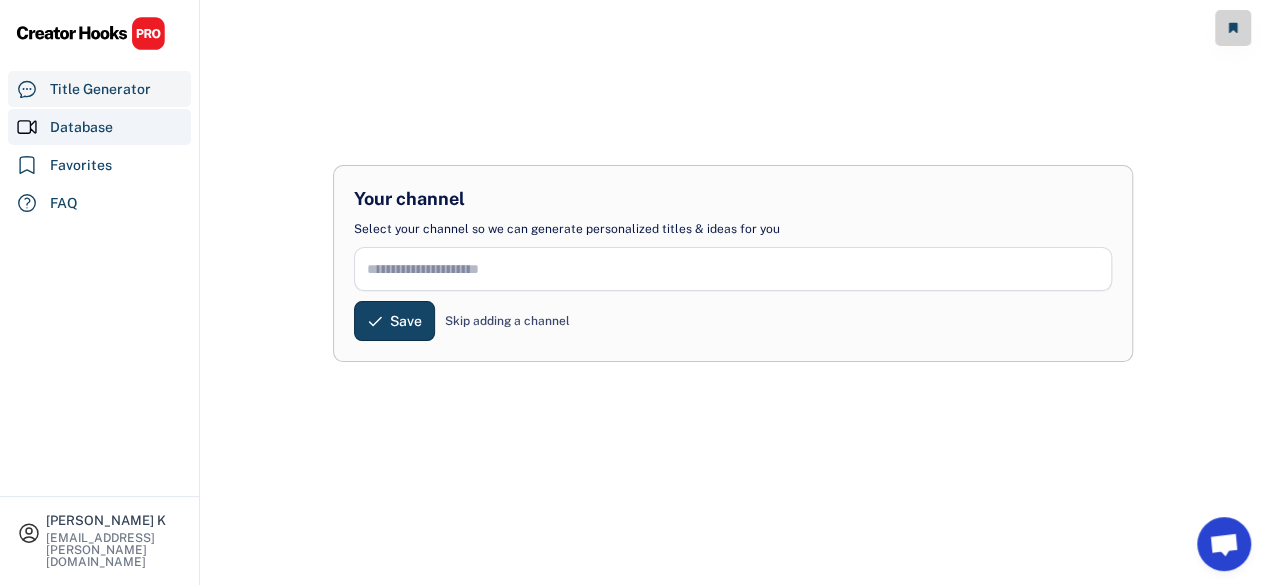 click on "Database" at bounding box center (81, 127) 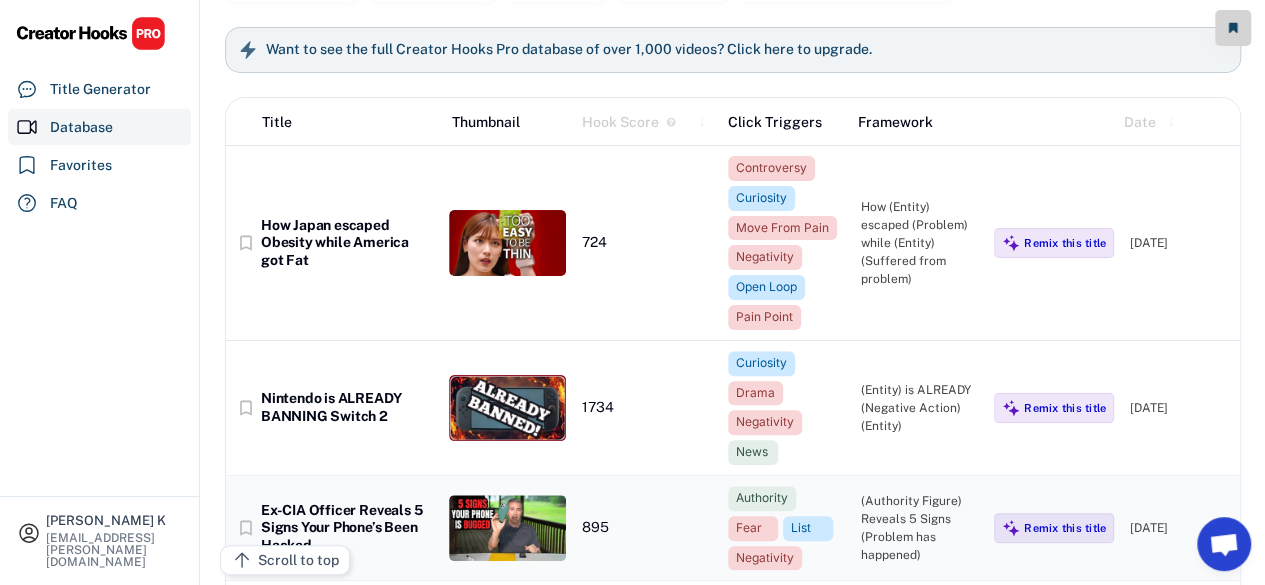scroll, scrollTop: 138, scrollLeft: 0, axis: vertical 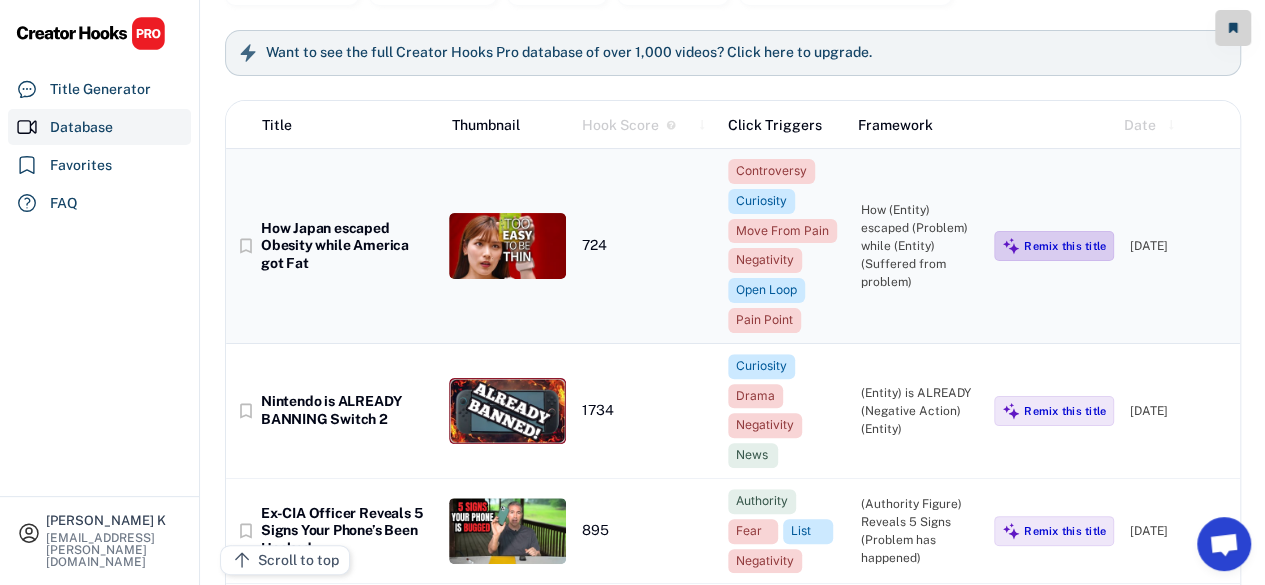 click on "Remix this title" at bounding box center (1065, 246) 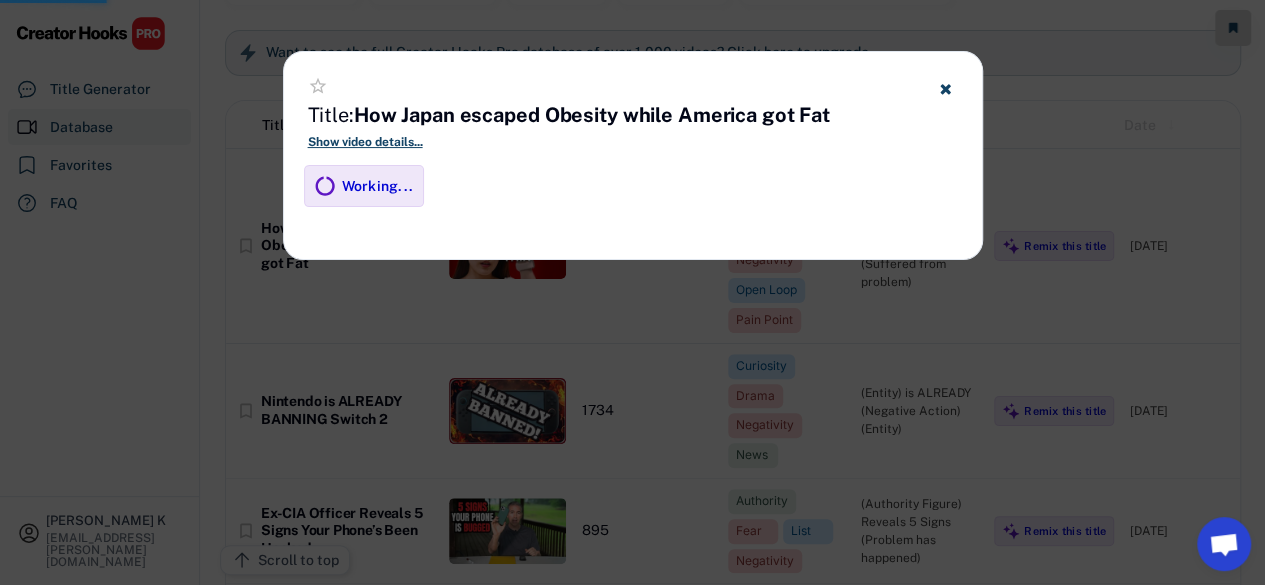 click 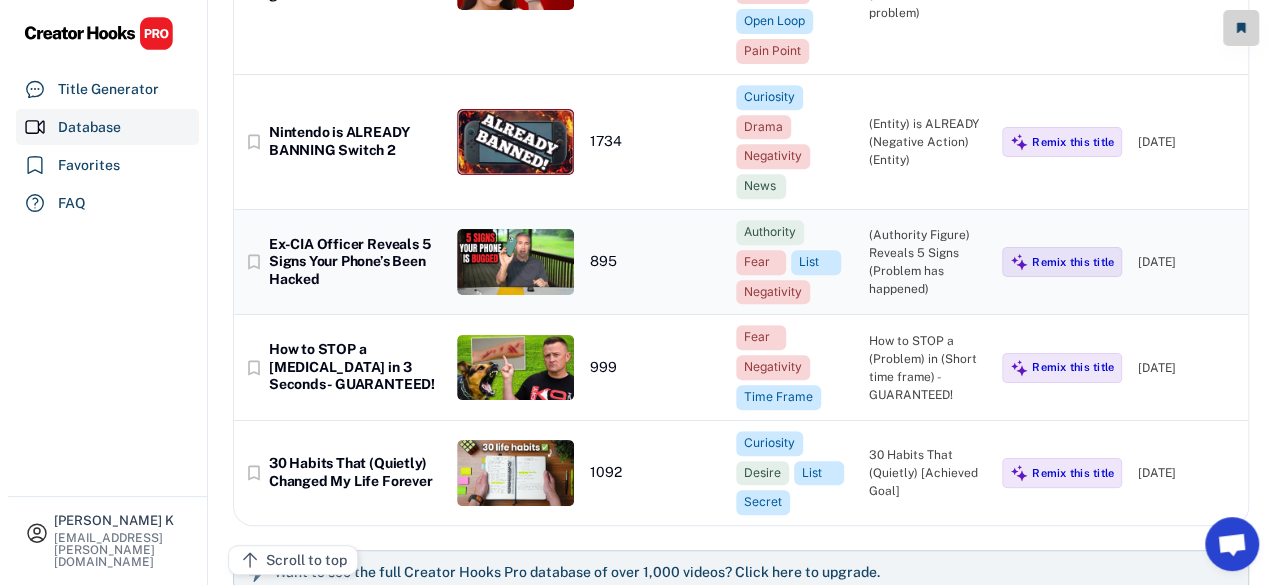 scroll, scrollTop: 438, scrollLeft: 0, axis: vertical 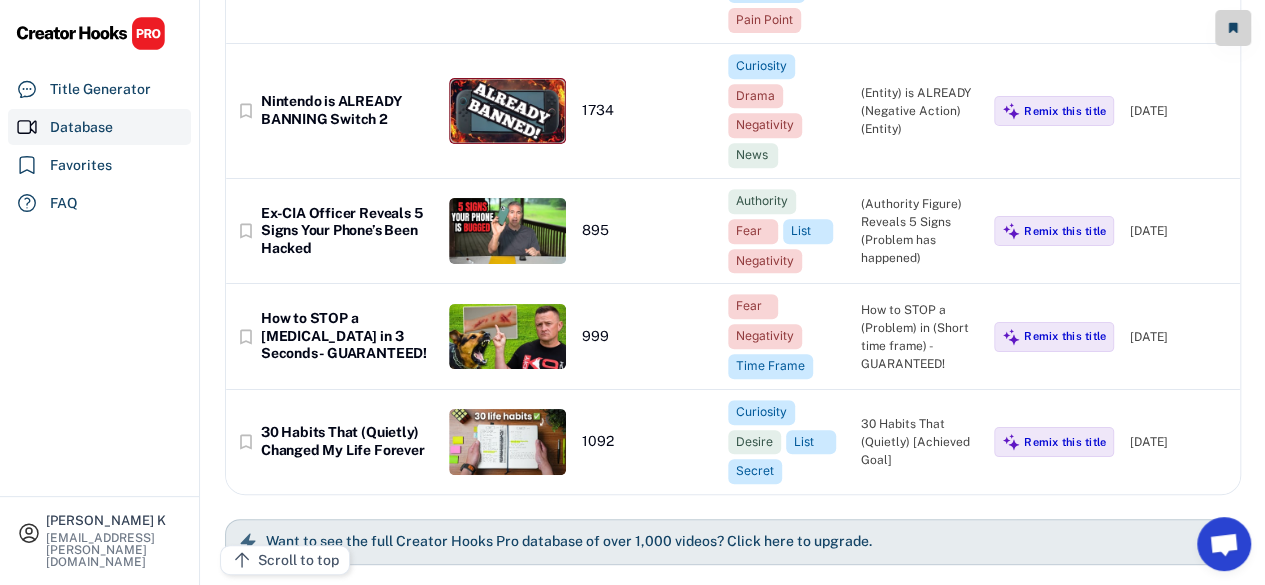 click on "Want to see the full Creator Hooks Pro database of over 1,000 videos? Click here to upgrade." at bounding box center (569, 542) 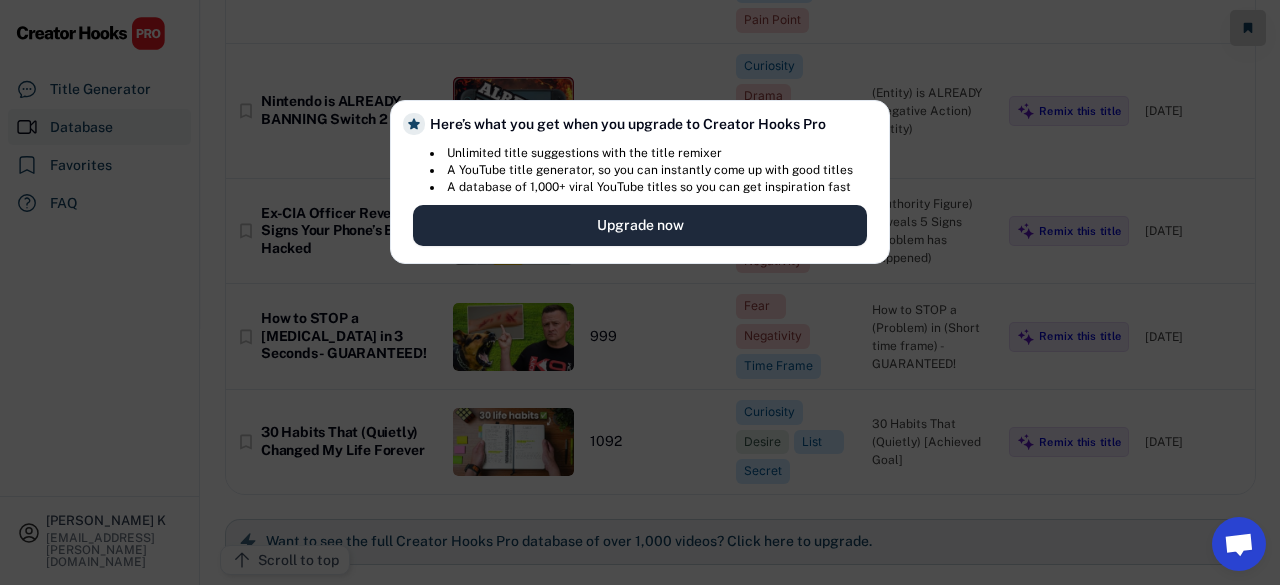 click on "Upgrade now" at bounding box center [640, 225] 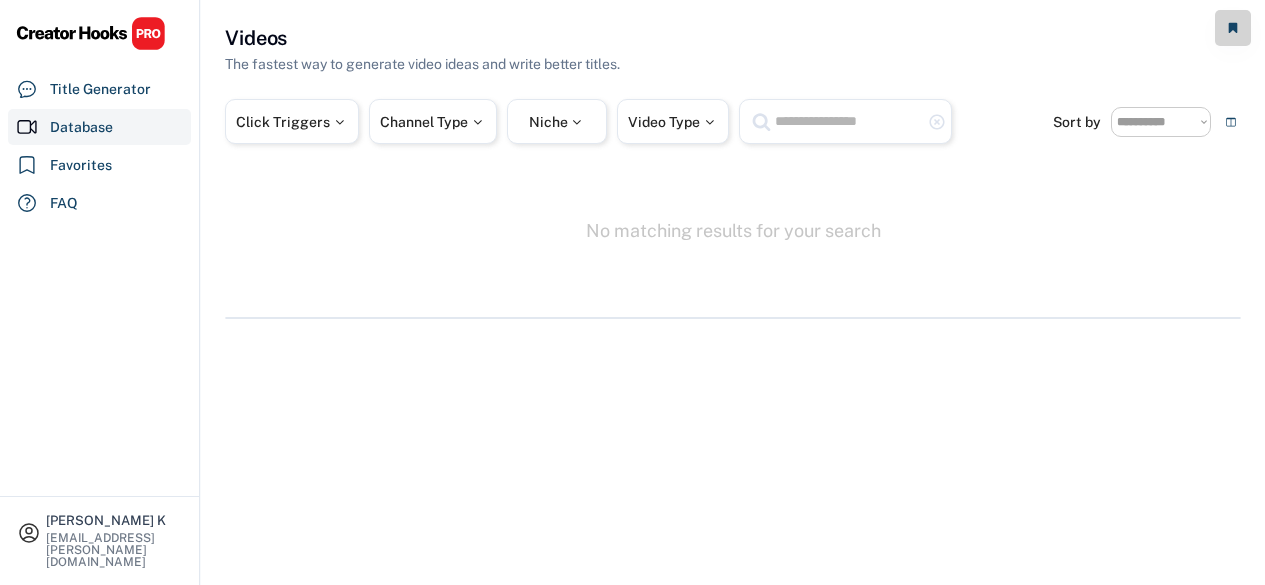 scroll, scrollTop: 0, scrollLeft: 0, axis: both 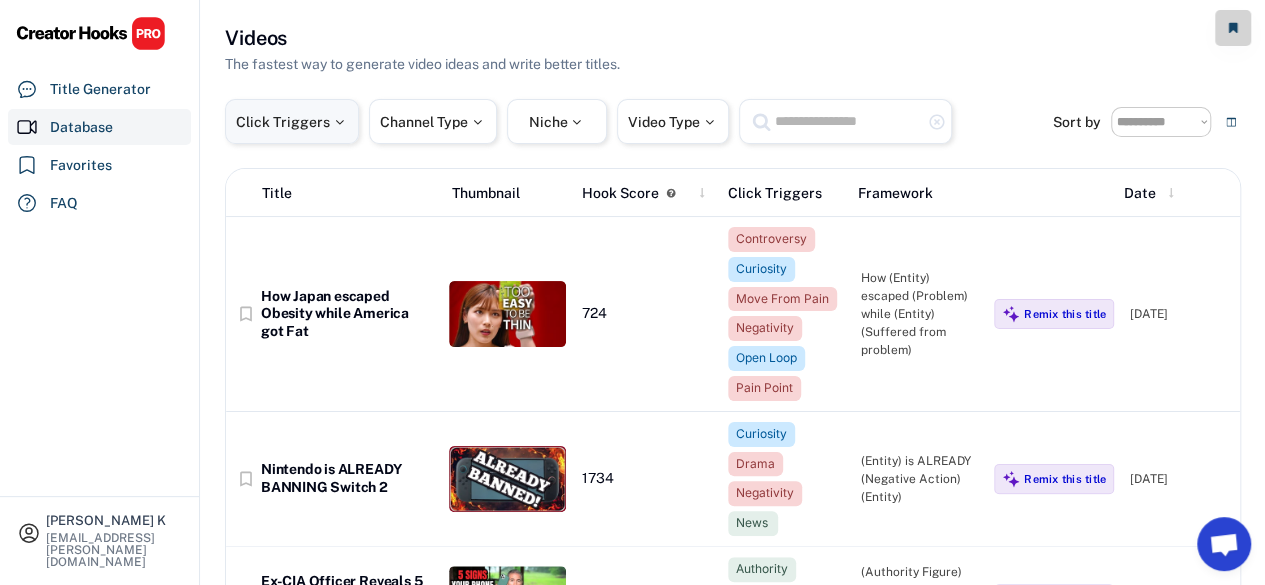 click at bounding box center (339, 122) 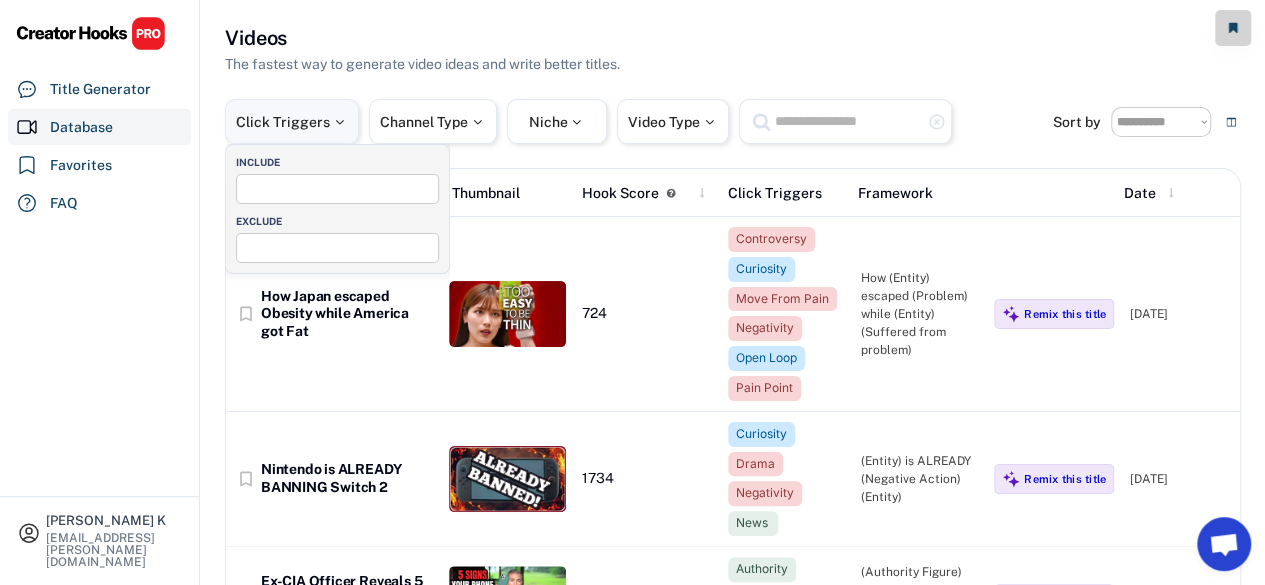 select 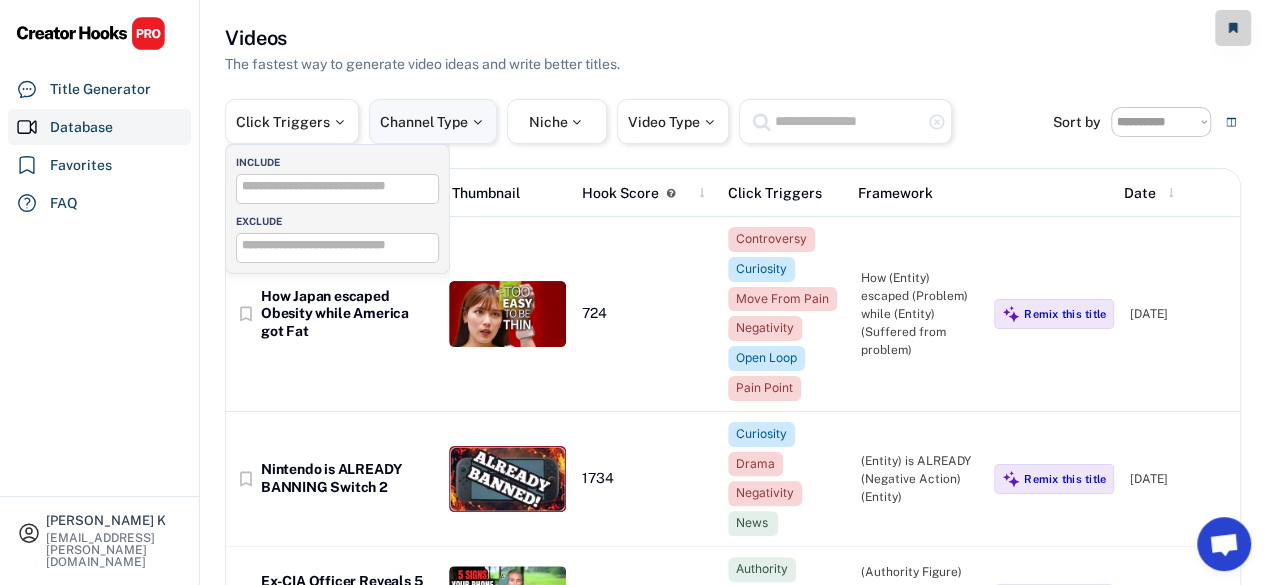 click on "Channel Type" at bounding box center [433, 122] 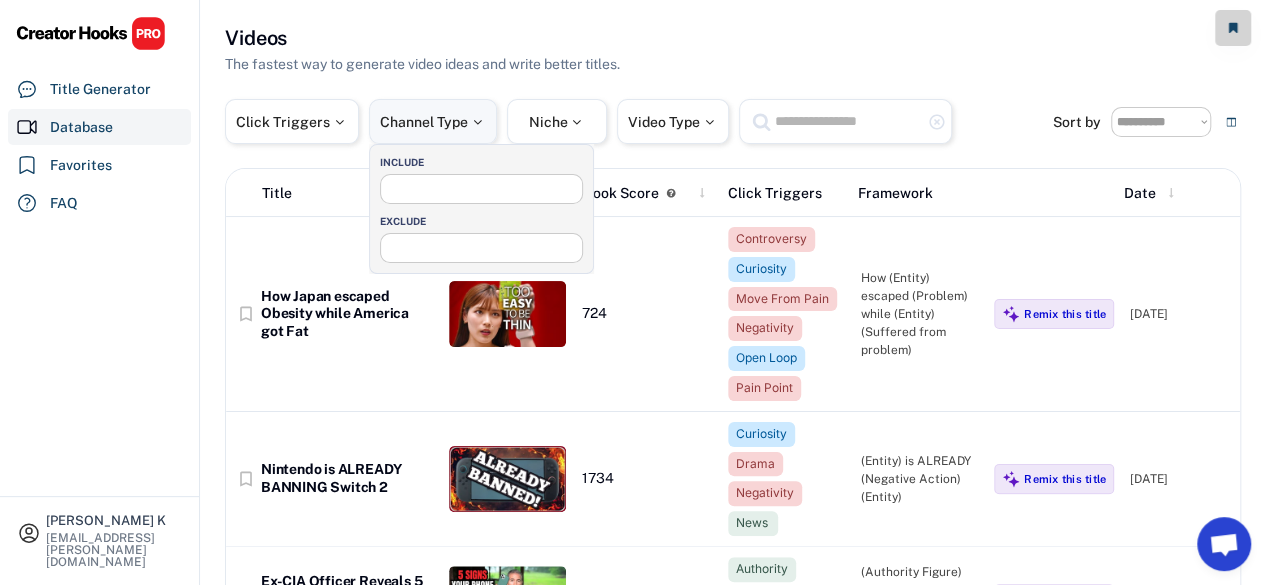 select 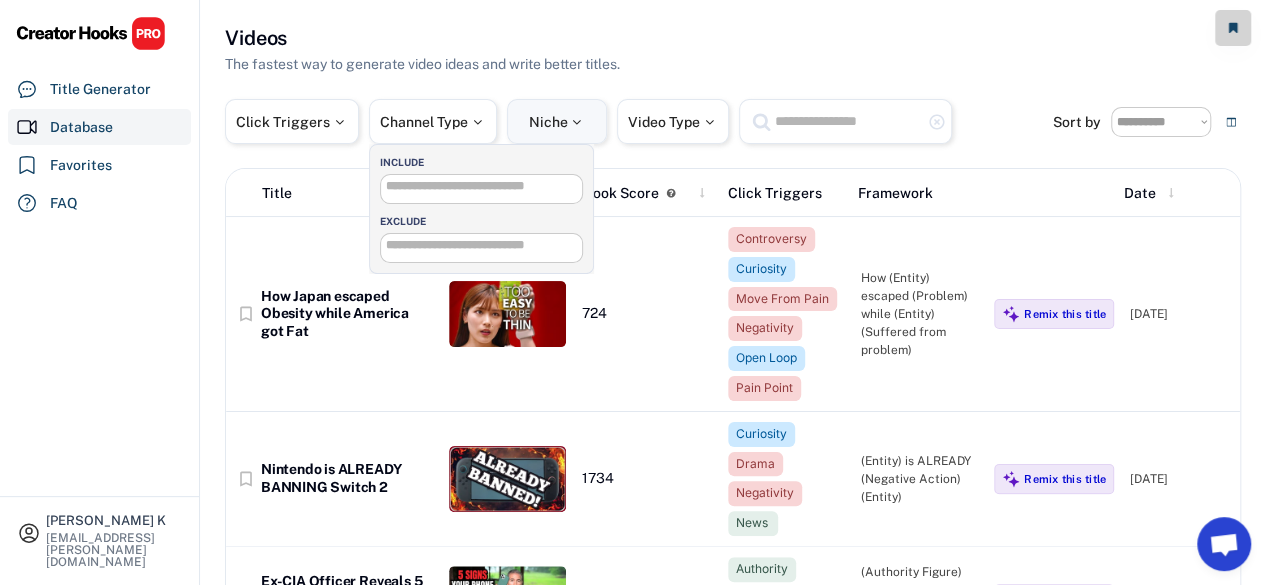 click on "Niche" at bounding box center [557, 122] 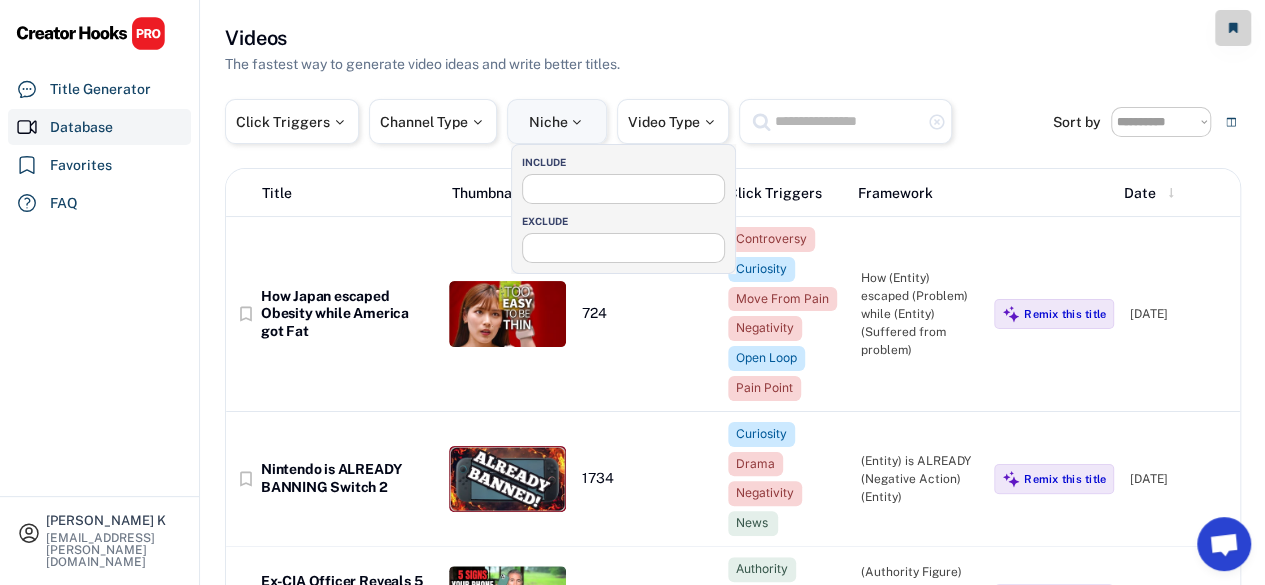 select 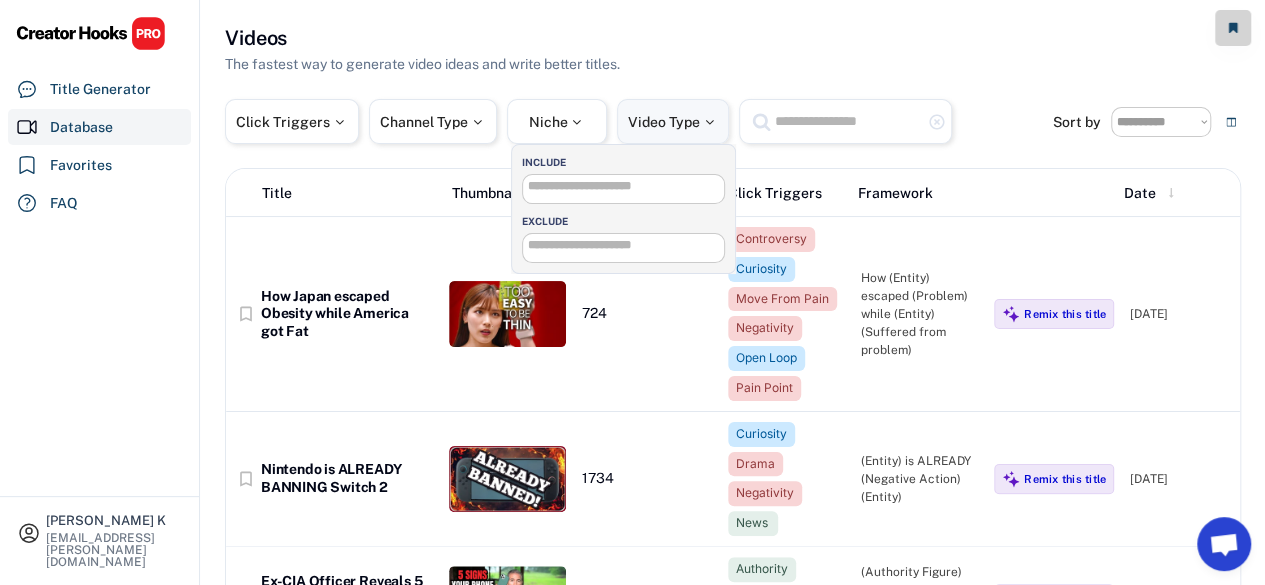 click on "Video Type" at bounding box center [673, 122] 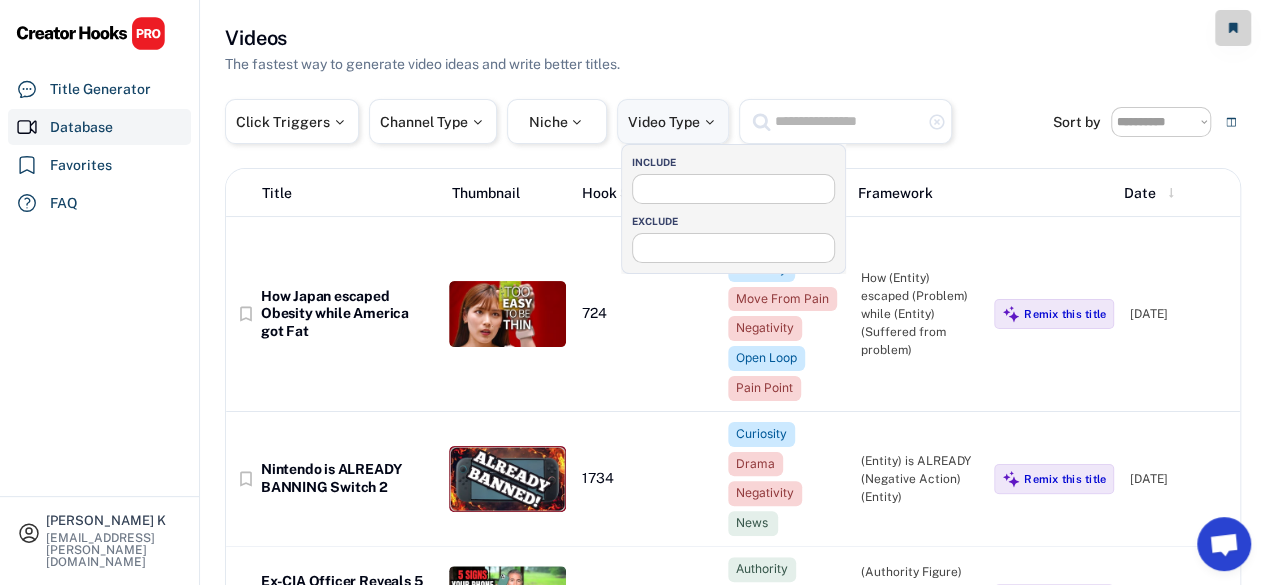 select 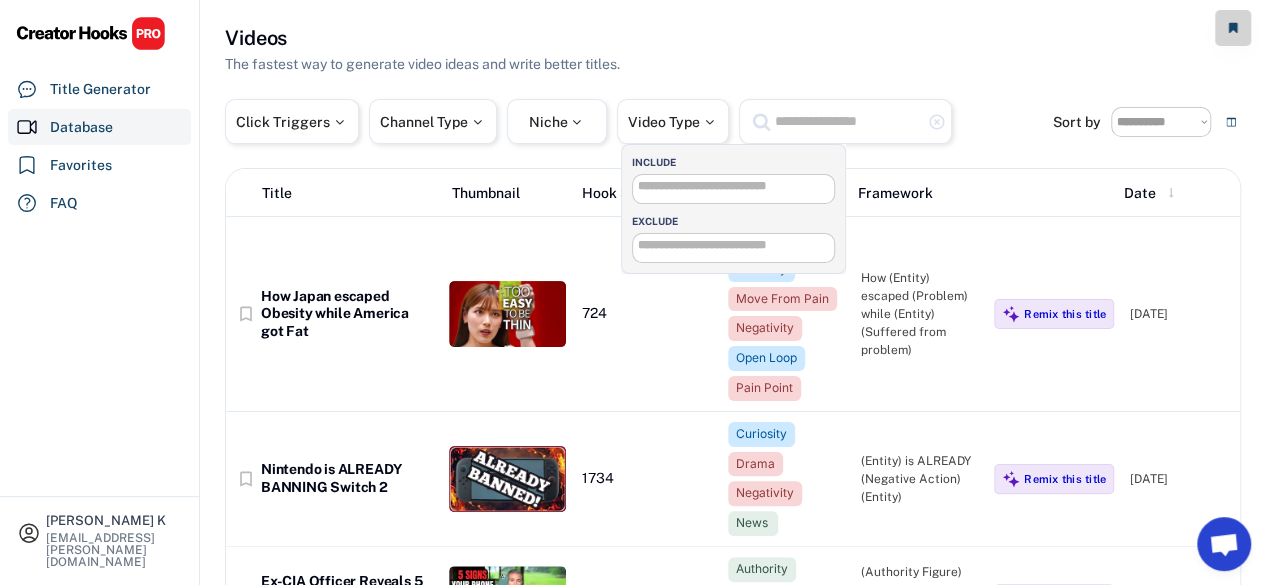 click on "**********" at bounding box center (733, 1177) 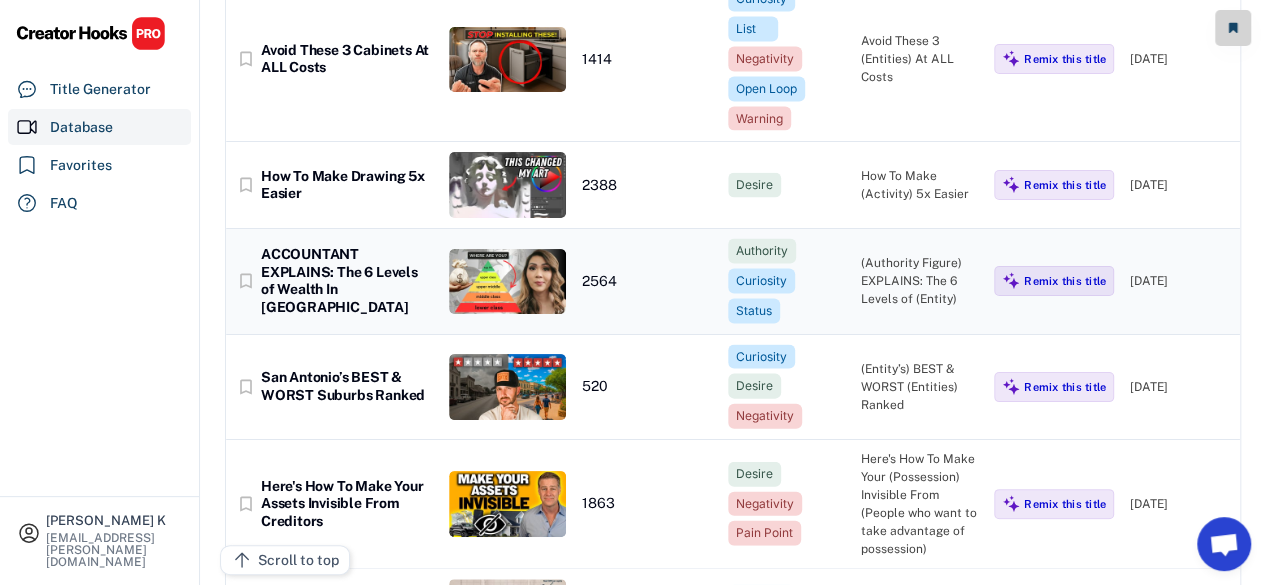 scroll, scrollTop: 2000, scrollLeft: 0, axis: vertical 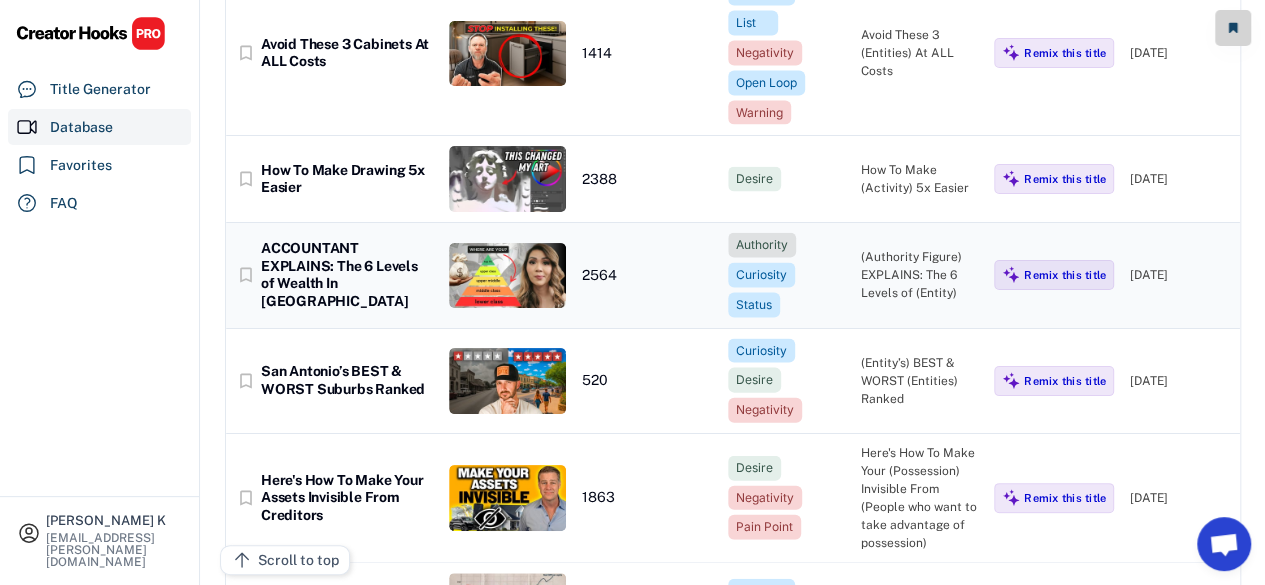 click on "Authority" at bounding box center (762, 245) 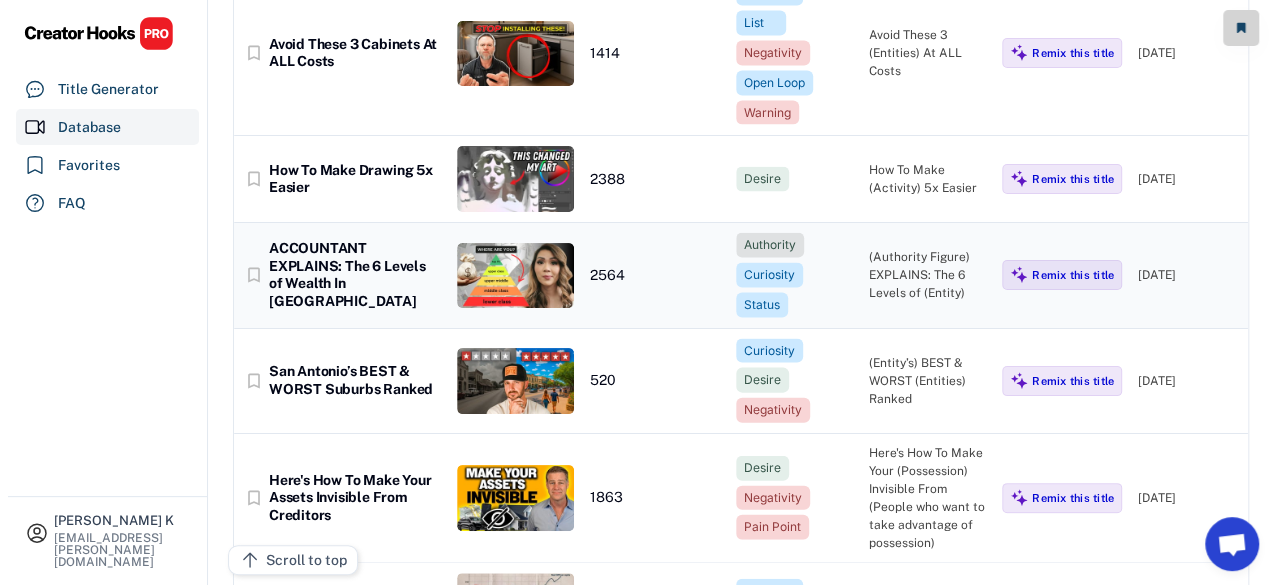 scroll, scrollTop: 1987, scrollLeft: 0, axis: vertical 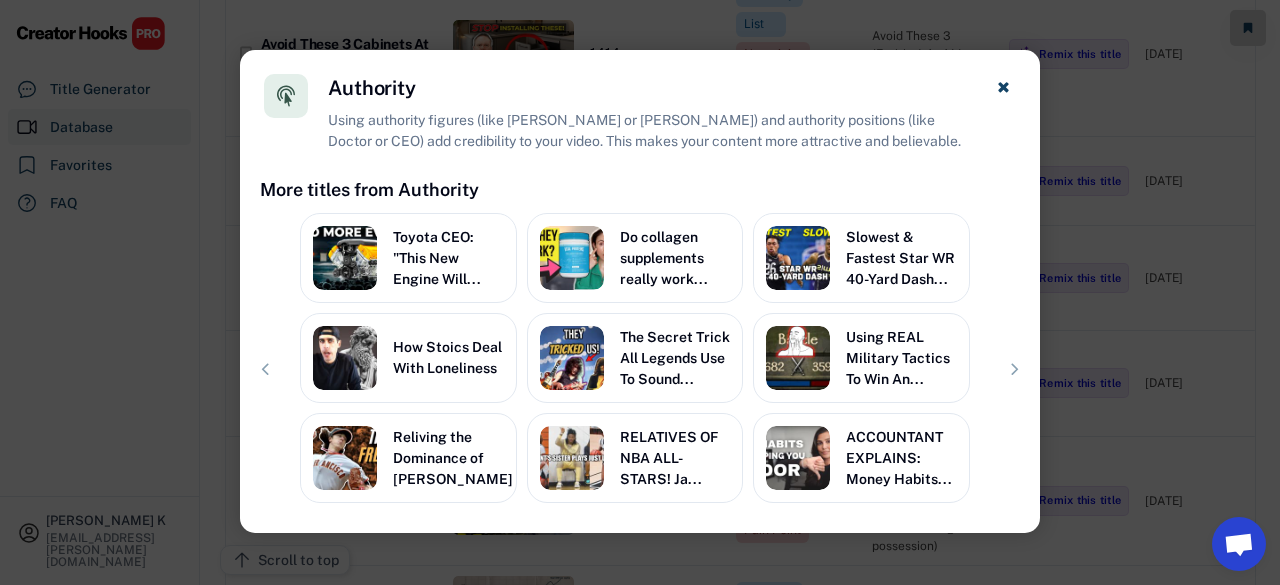 click 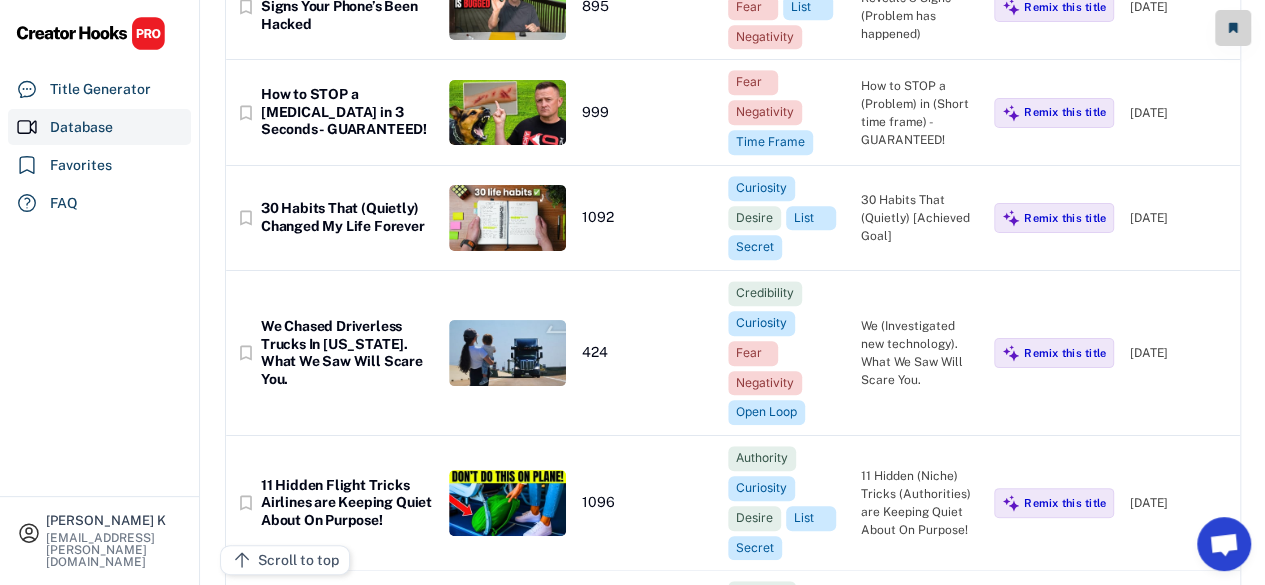 scroll, scrollTop: 0, scrollLeft: 0, axis: both 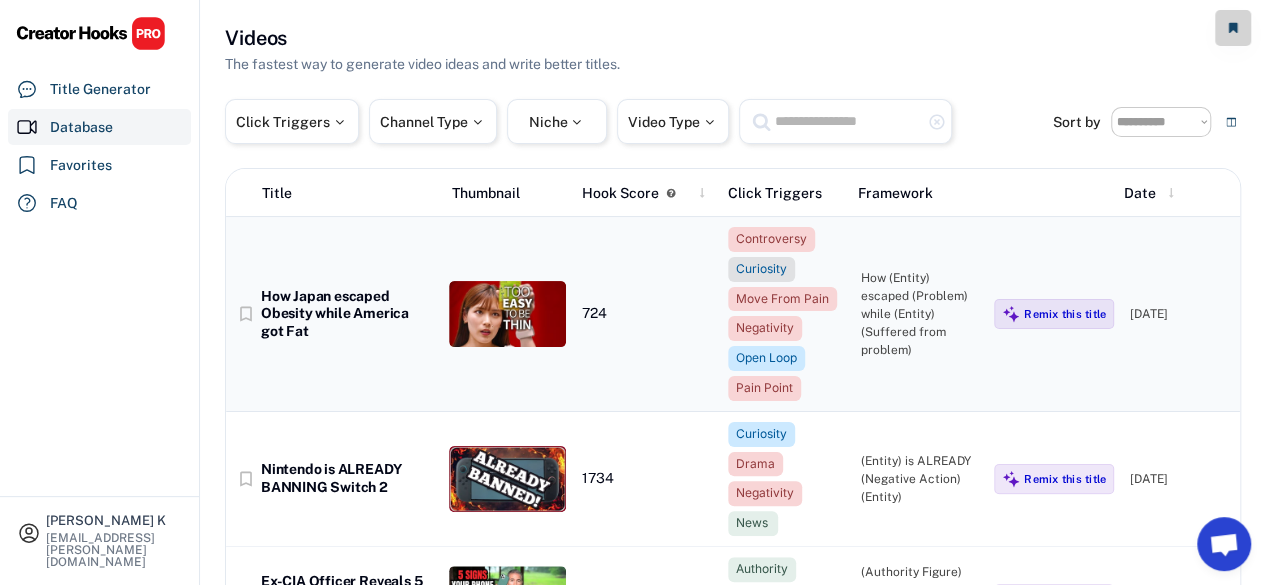 click on "Curiosity" at bounding box center [761, 269] 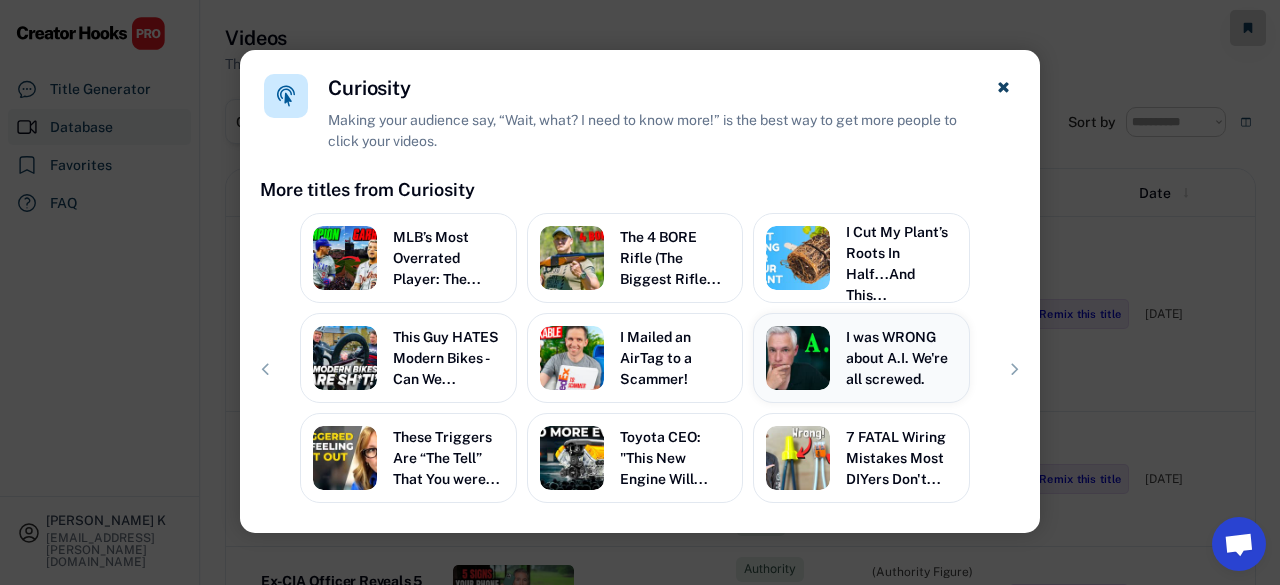 click on "I was WRONG about A.I. We're all screwed." at bounding box center (901, 358) 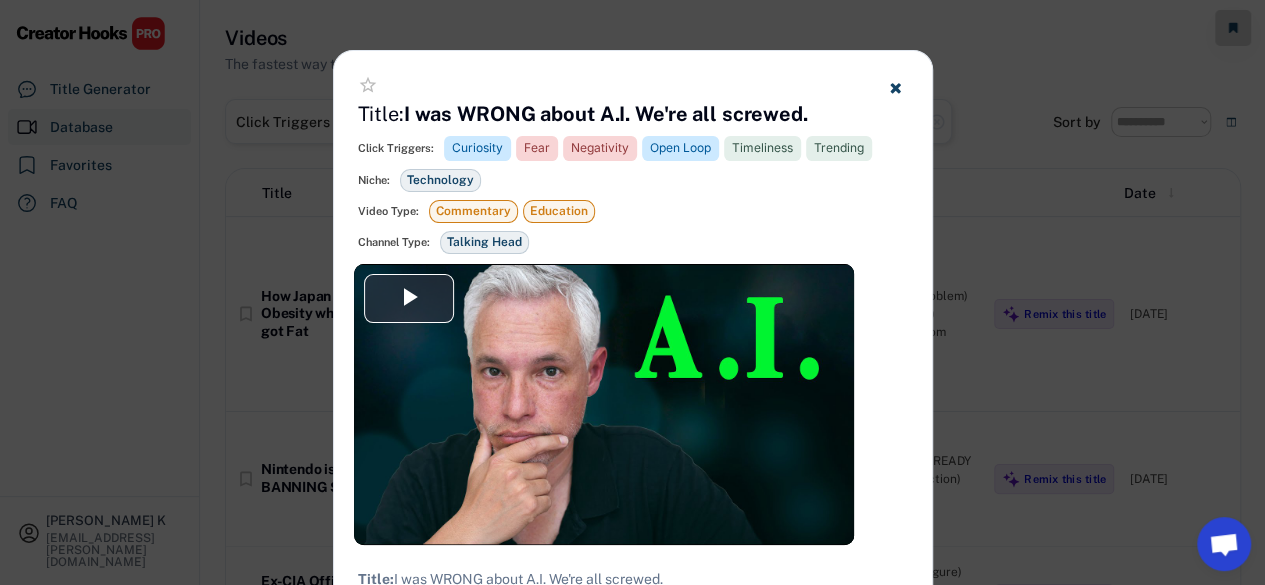 click 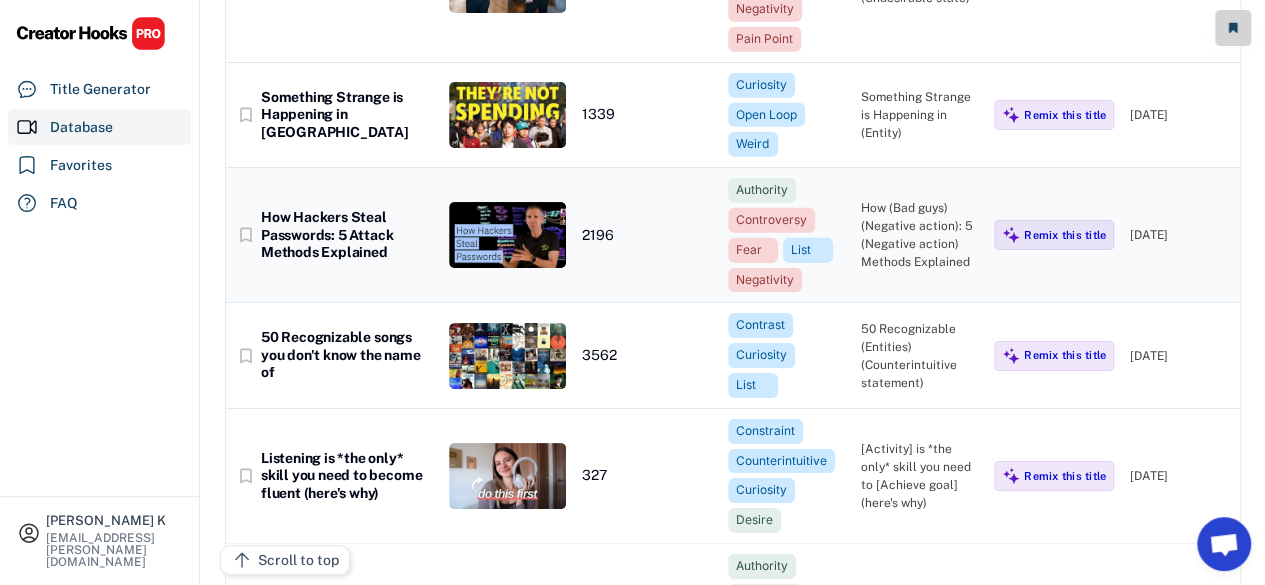 scroll, scrollTop: 3214, scrollLeft: 0, axis: vertical 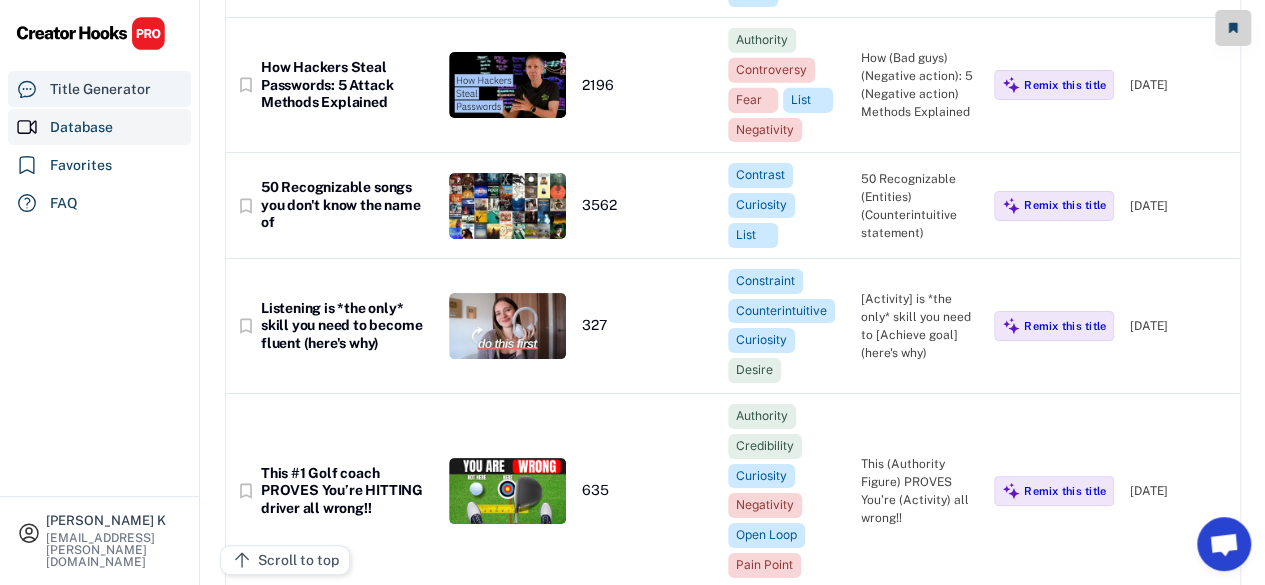 click on "Title Generator" at bounding box center (100, 89) 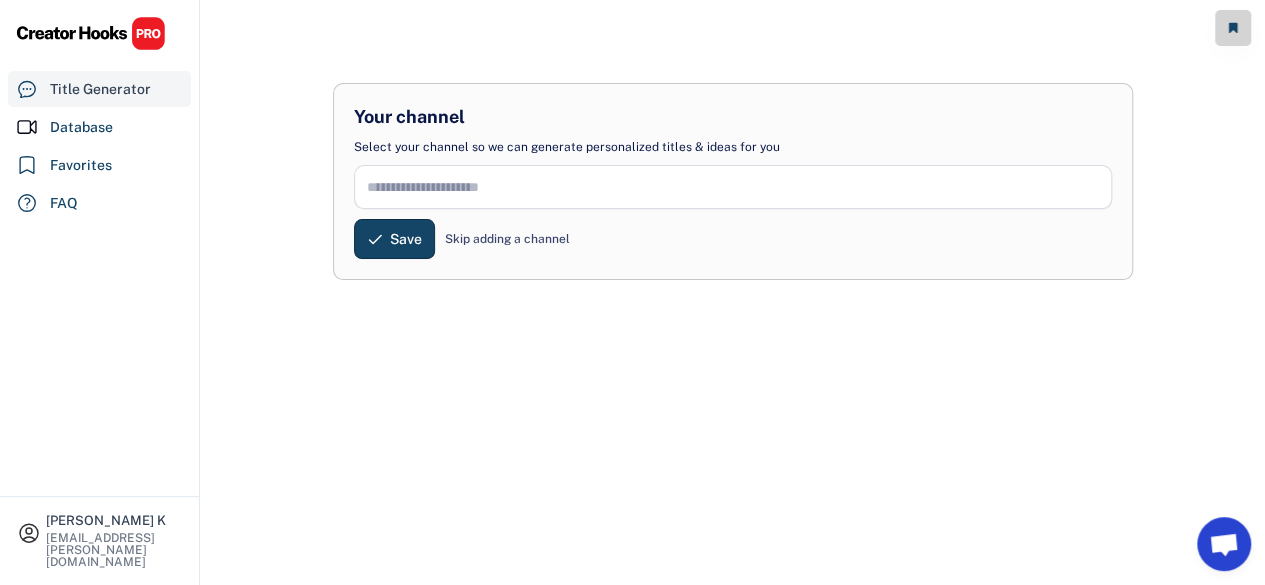 scroll, scrollTop: 182, scrollLeft: 0, axis: vertical 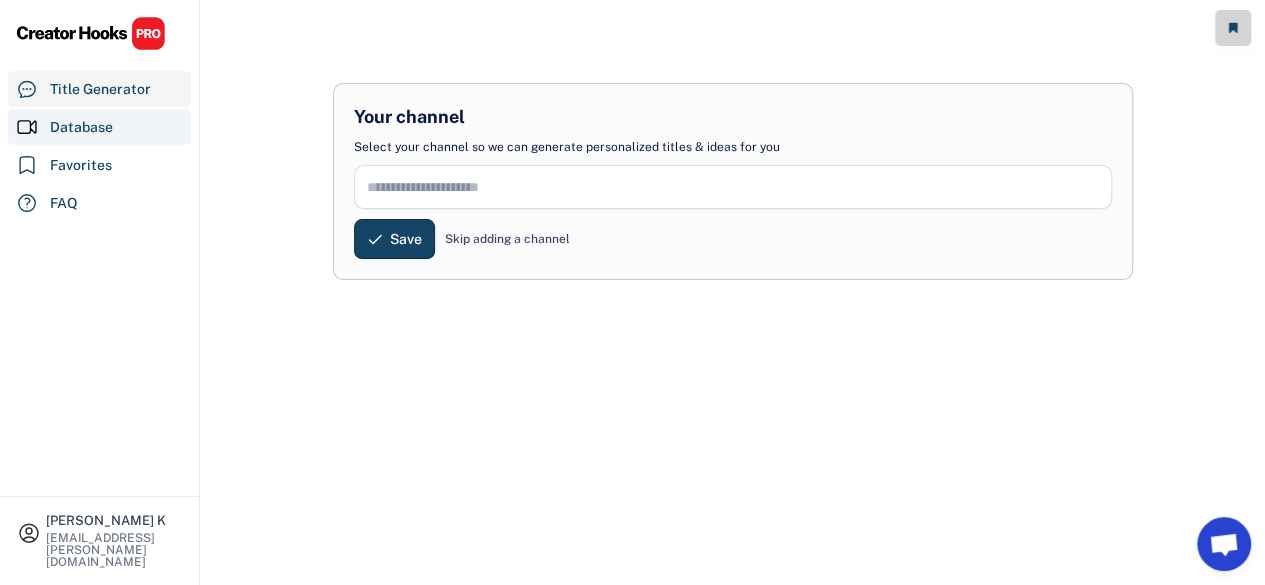 click on "Database" at bounding box center (99, 127) 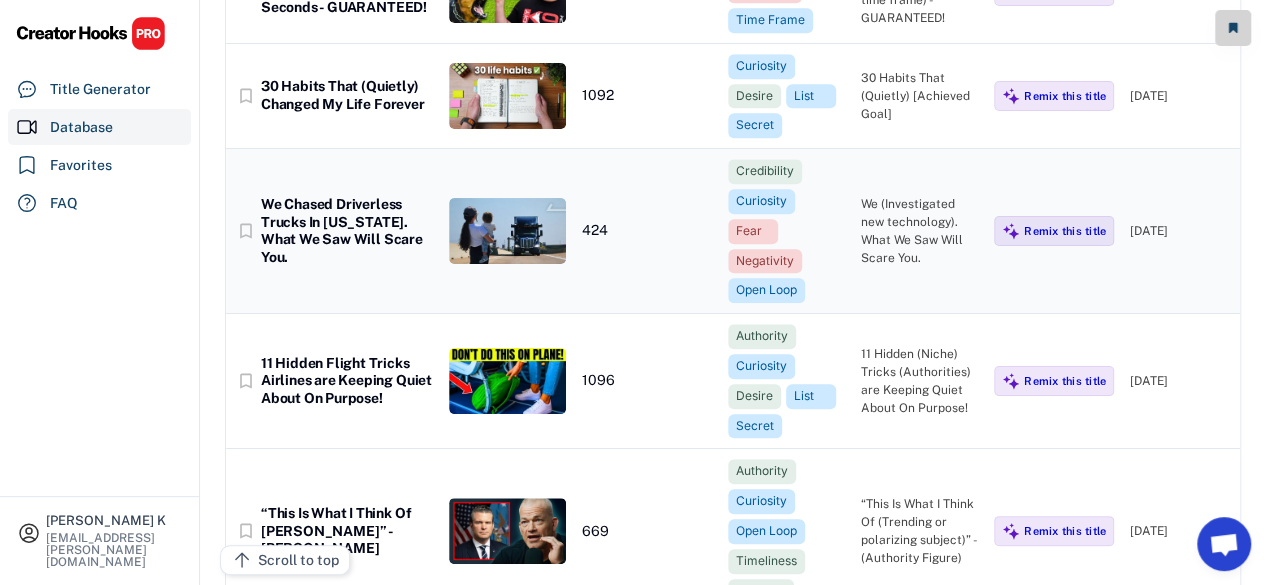 scroll, scrollTop: 0, scrollLeft: 0, axis: both 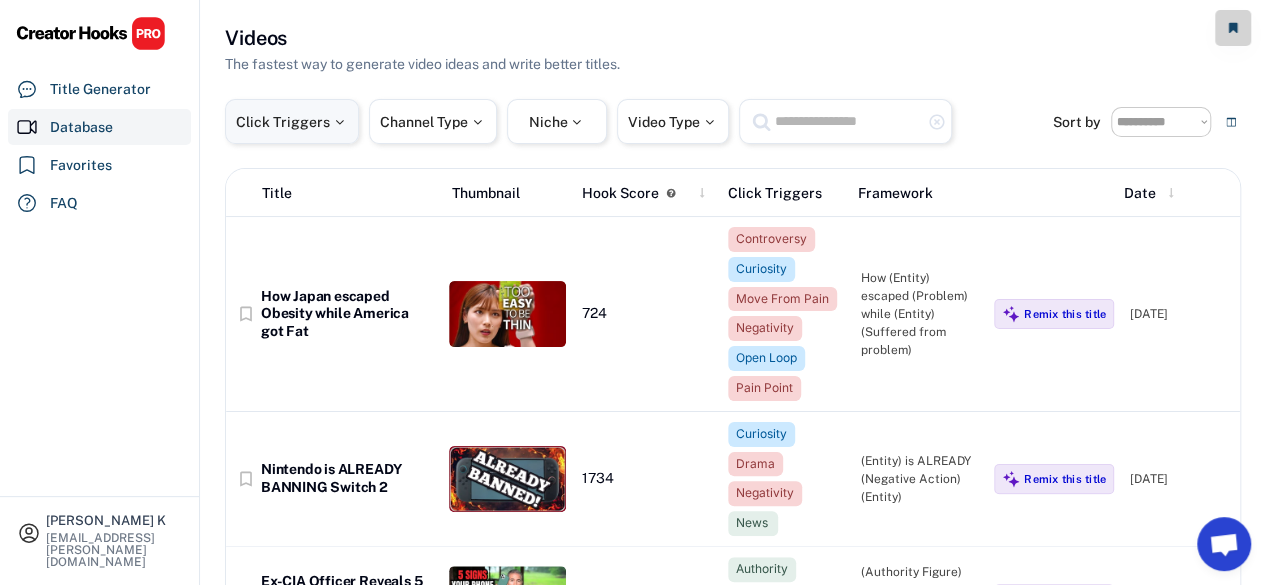 click on "Click Triggers" at bounding box center [292, 122] 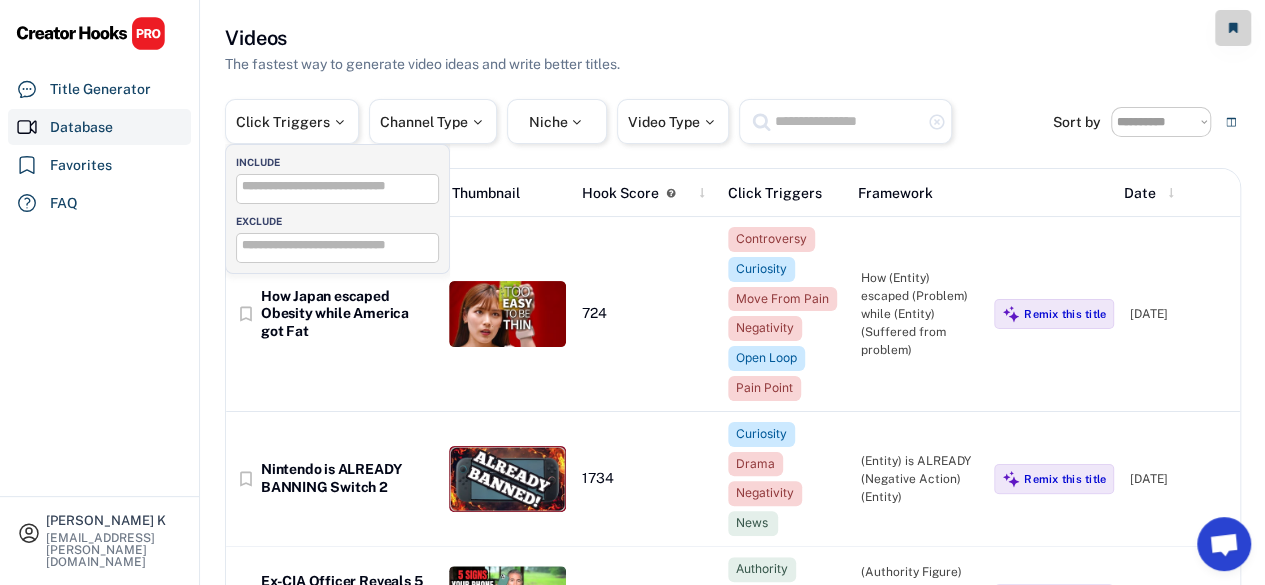click at bounding box center (343, 186) 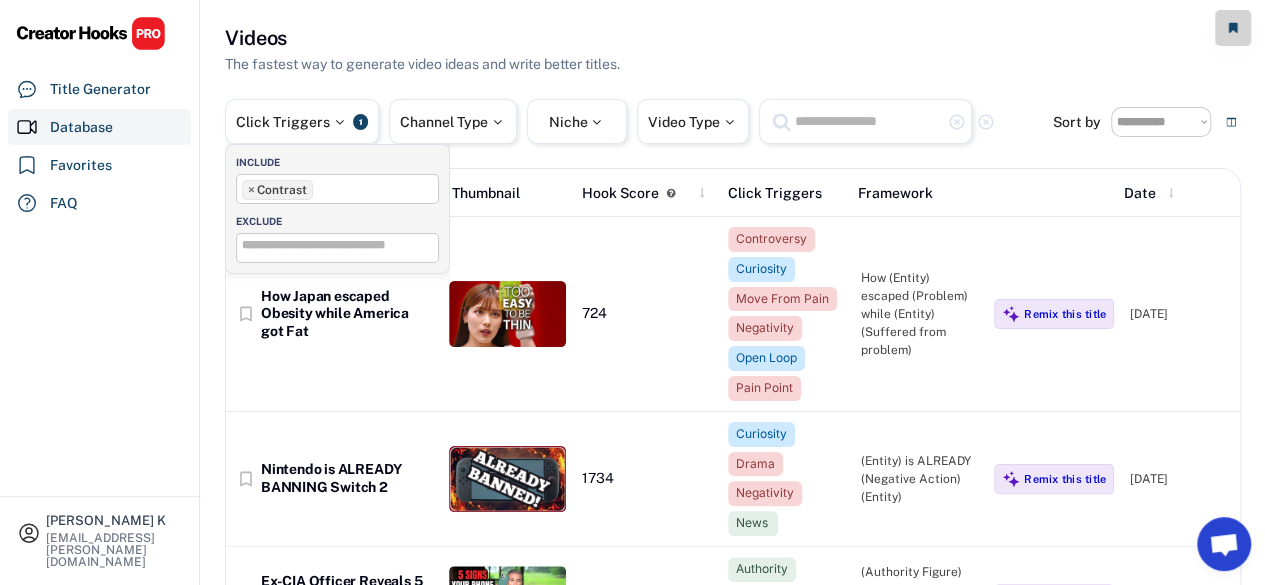 scroll, scrollTop: 102, scrollLeft: 0, axis: vertical 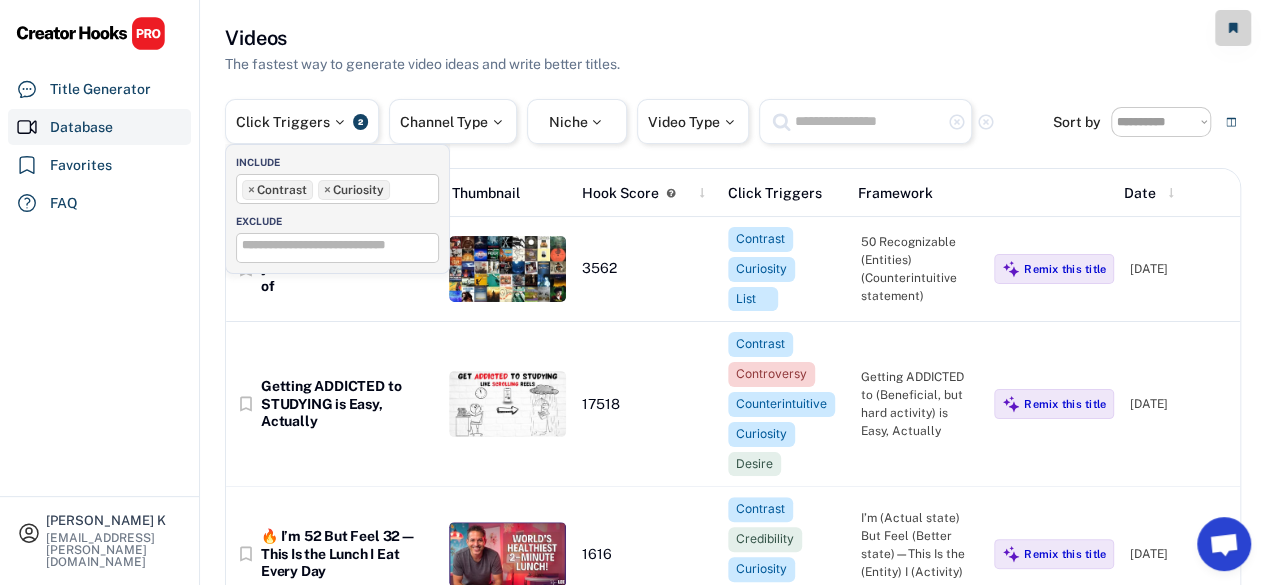 click on "**********" at bounding box center (733, 3282) 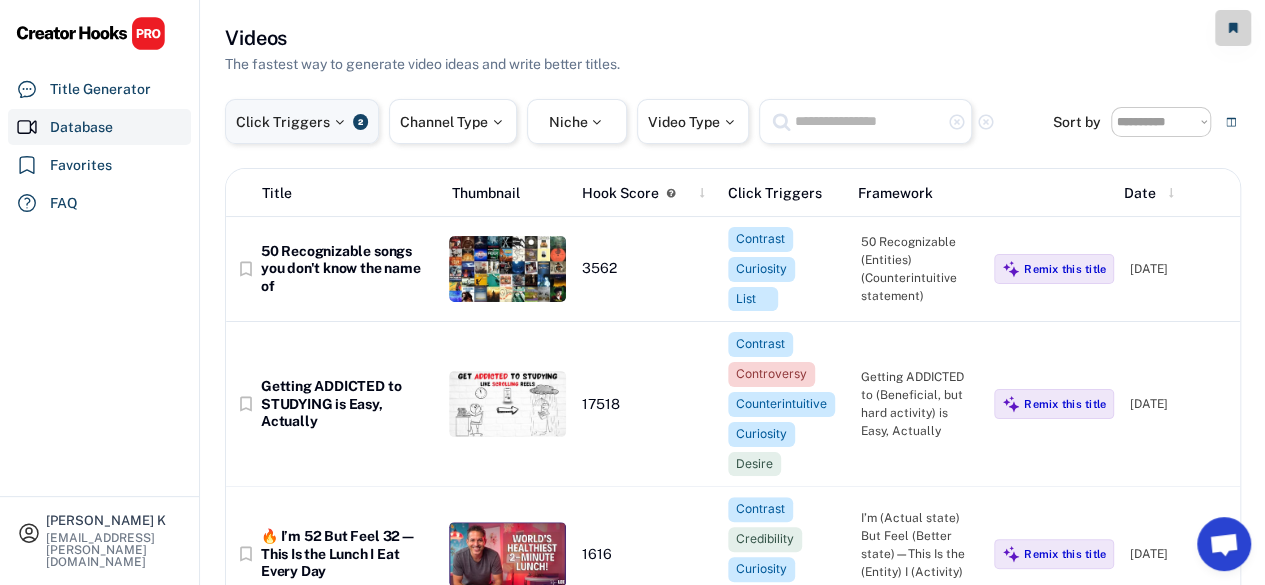 click on "2" at bounding box center [360, 122] 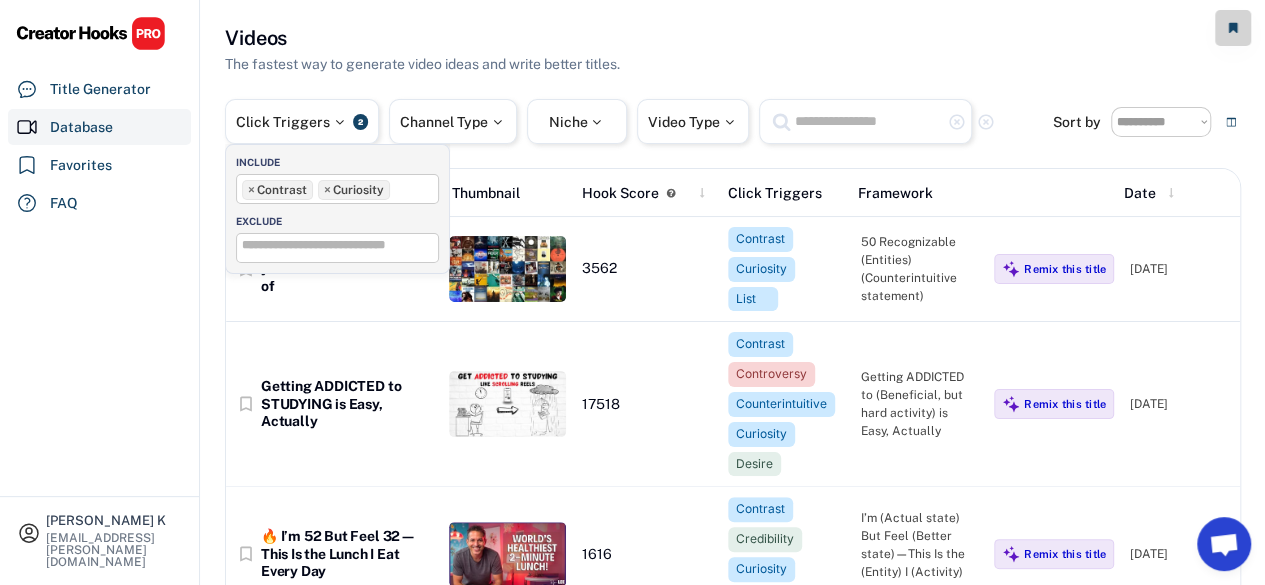 click at bounding box center [343, 245] 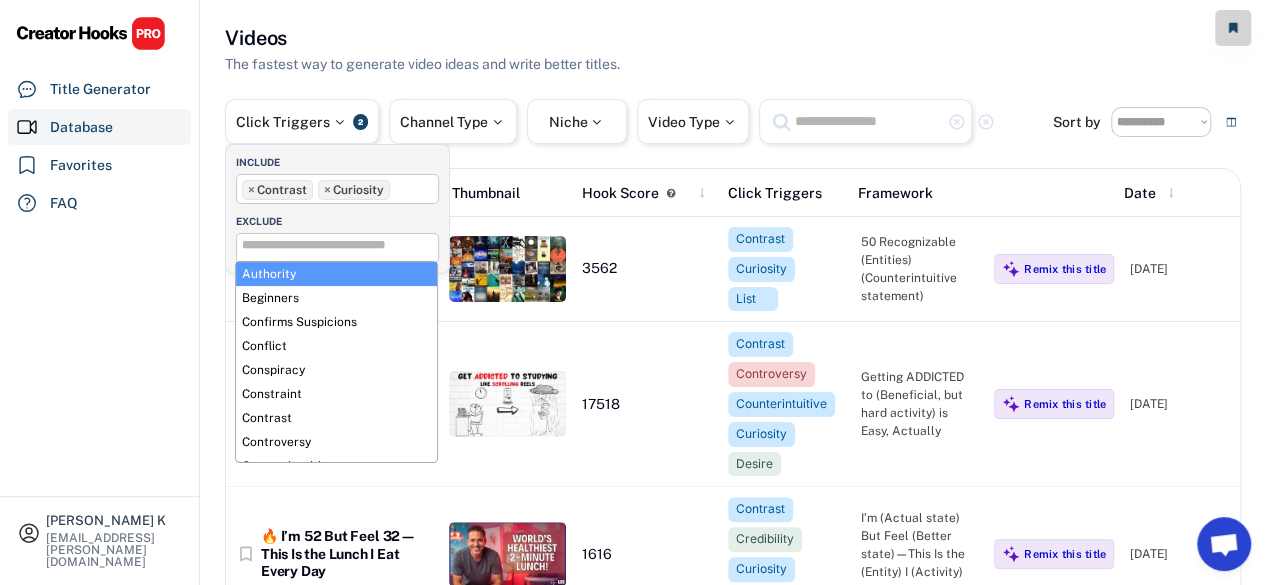 click at bounding box center [343, 245] 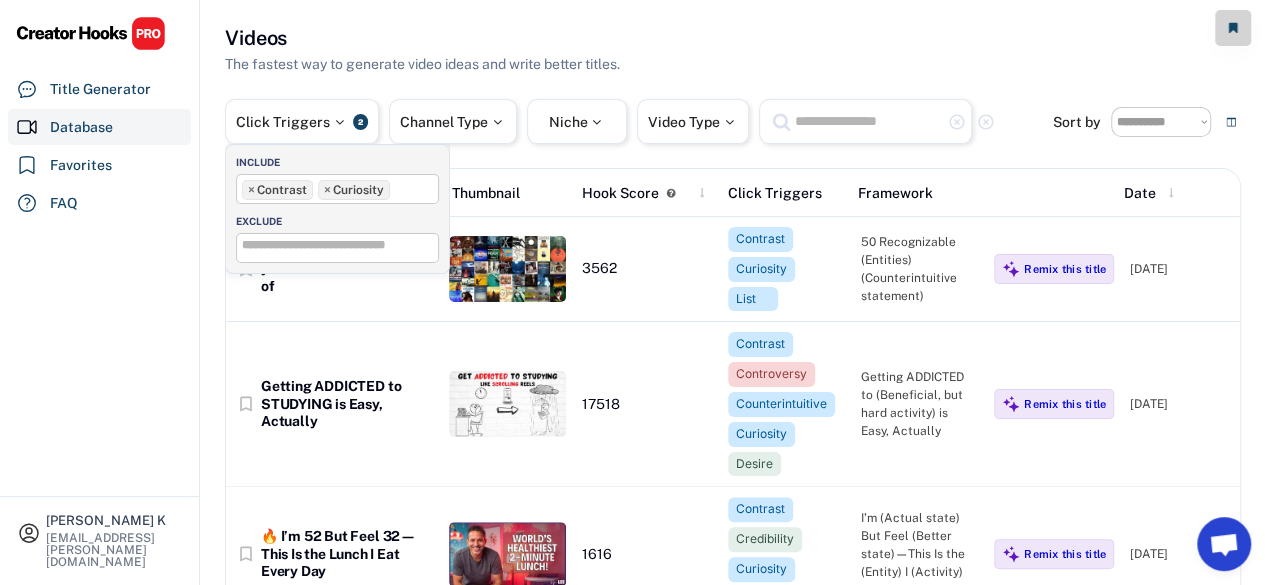 click on "Vishnu Tejaswi K [EMAIL_ADDRESS][PERSON_NAME][DOMAIN_NAME]    Title Generator    Database    Favorites    FAQ" at bounding box center (100, 292) 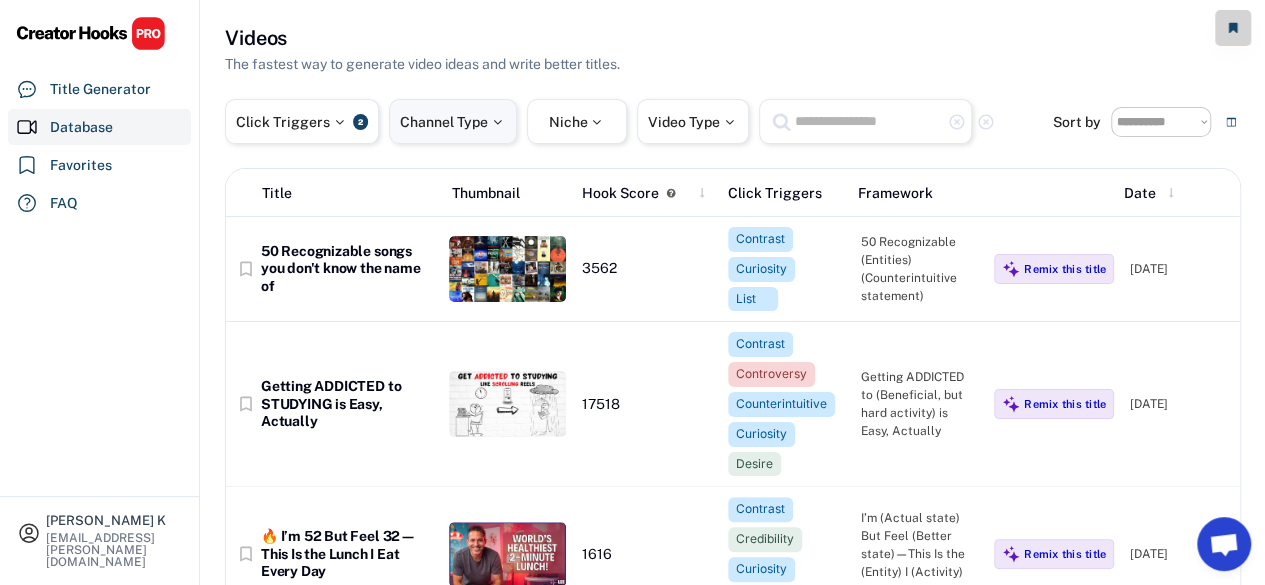 click on "Channel Type" at bounding box center (453, 122) 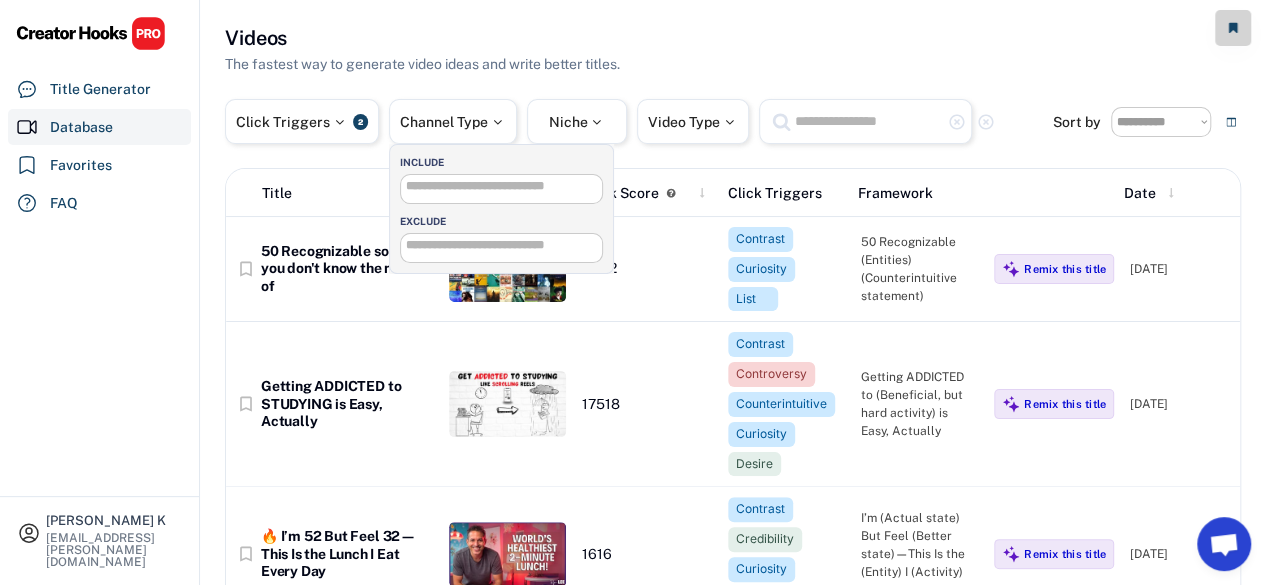 click at bounding box center (507, 186) 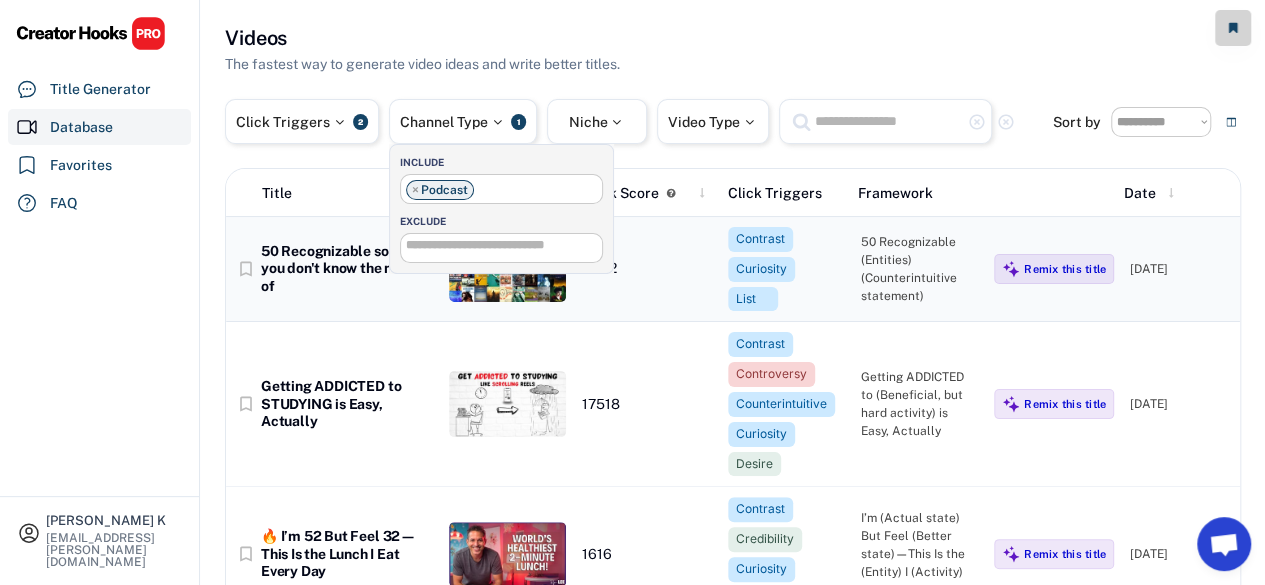 scroll, scrollTop: 68, scrollLeft: 0, axis: vertical 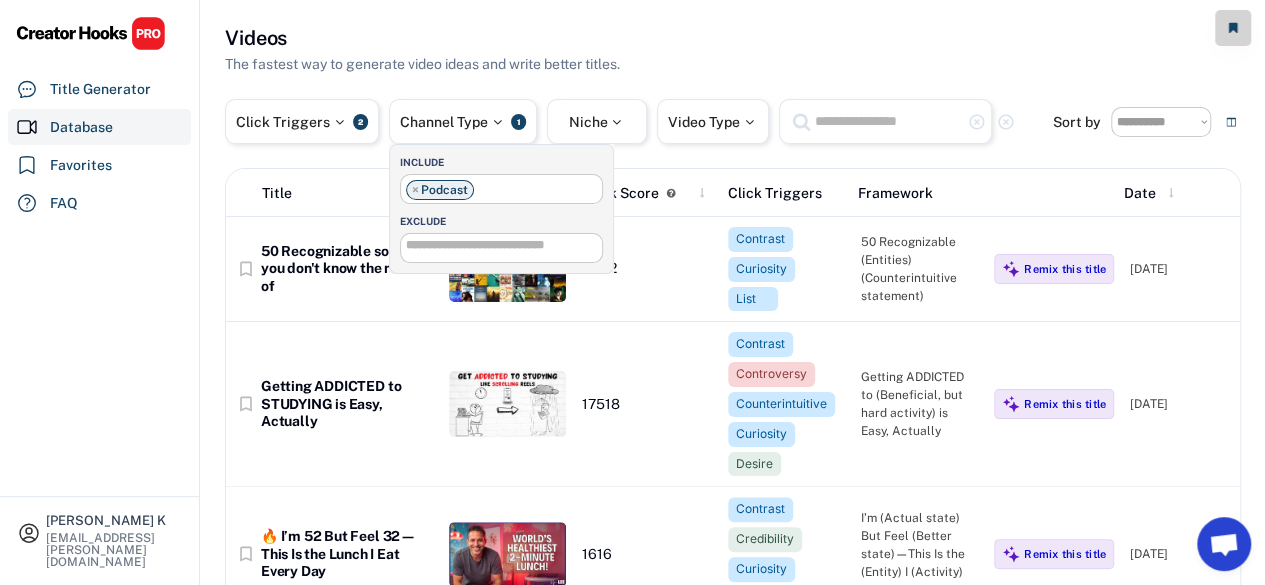 click on "× Podcast" at bounding box center (501, 187) 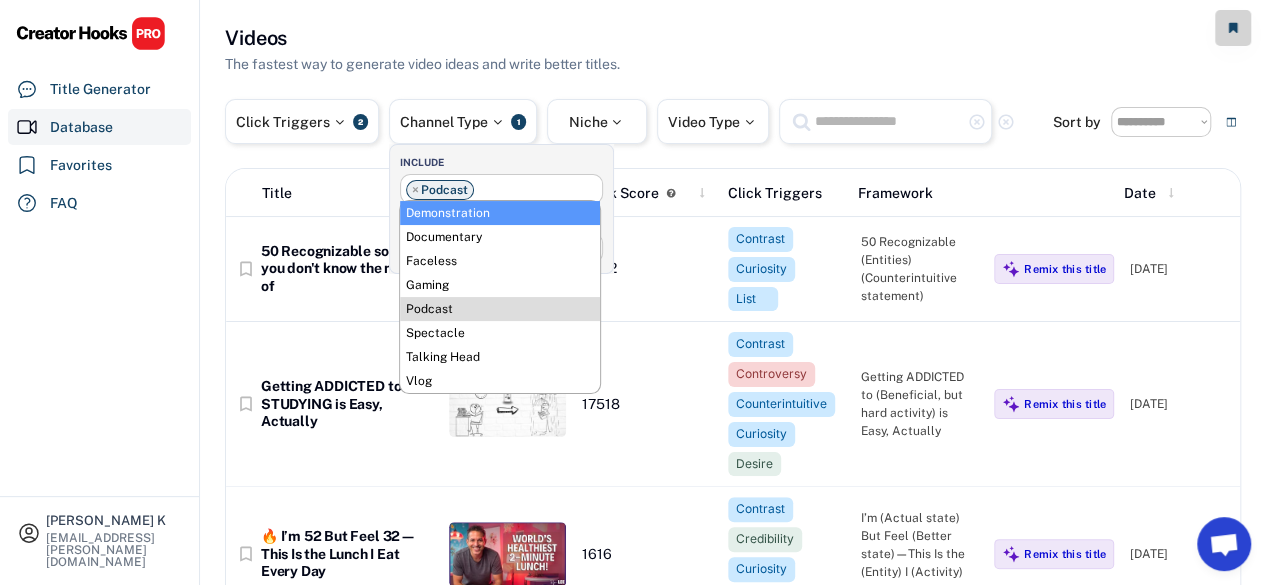 select on "**********" 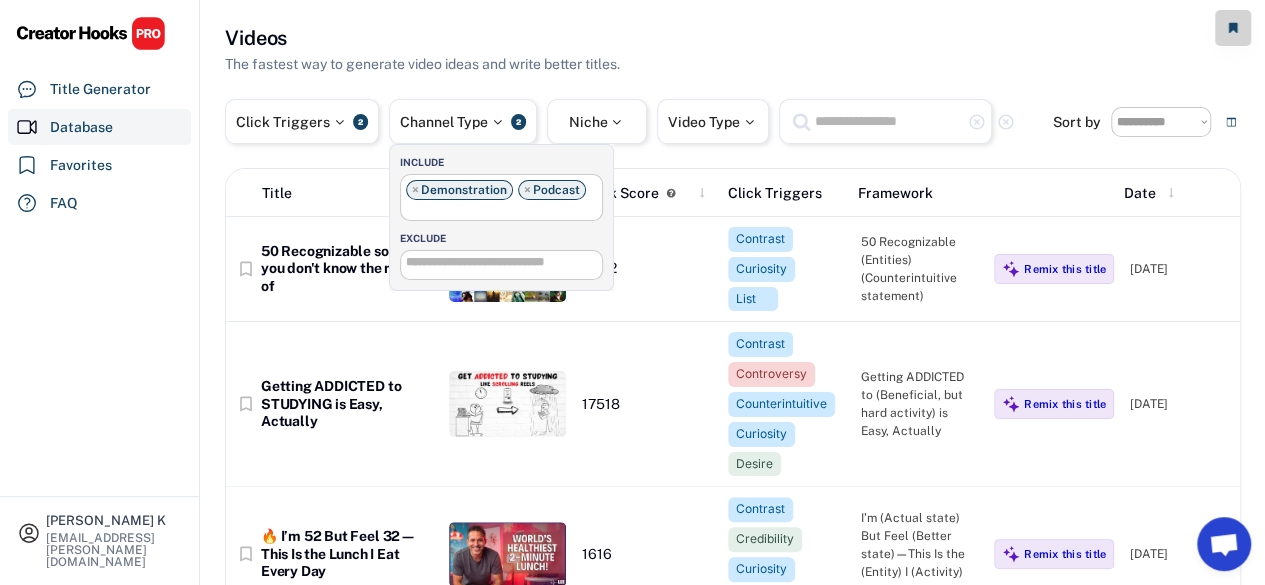 click at bounding box center [410, 211] 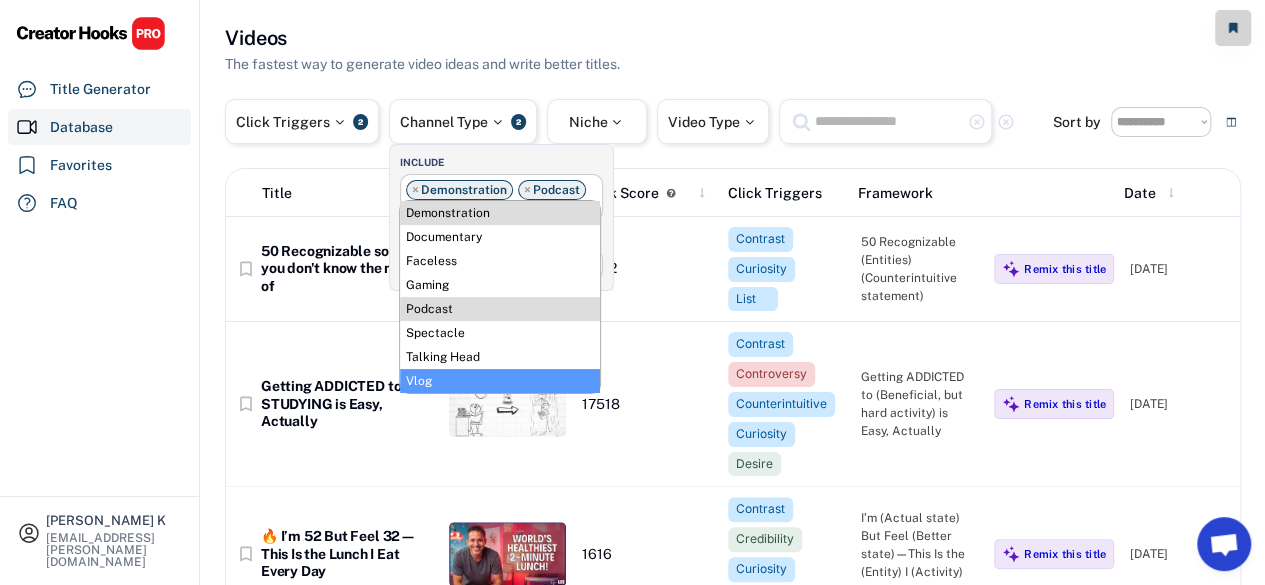 scroll, scrollTop: 100, scrollLeft: 0, axis: vertical 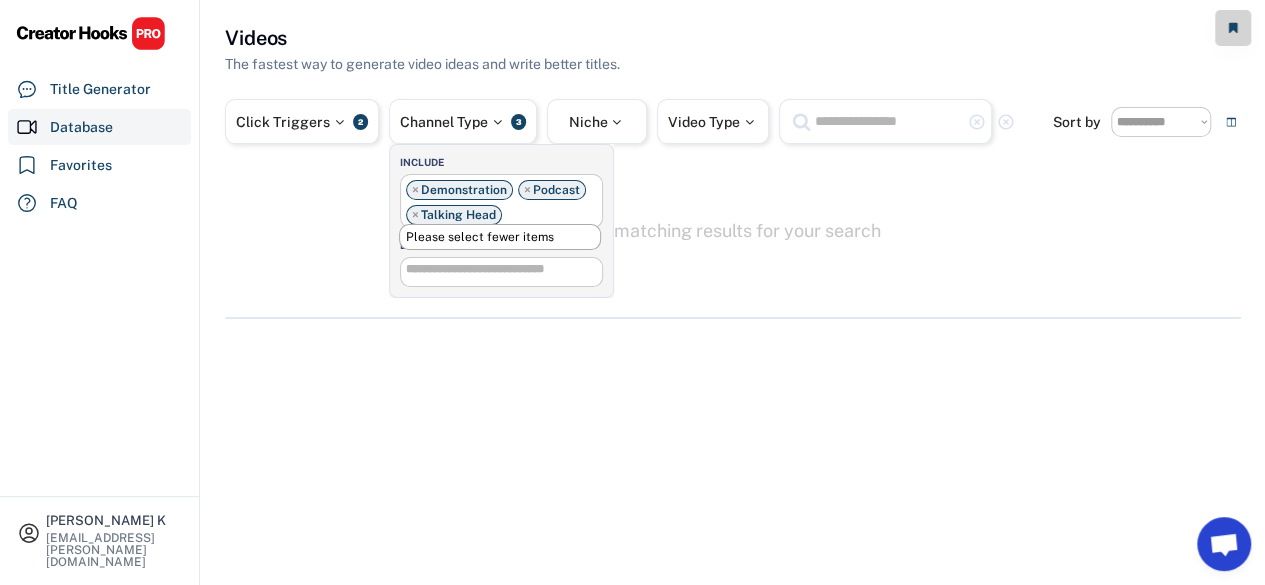 click on "Vishnu Tejaswi K [EMAIL_ADDRESS][PERSON_NAME][DOMAIN_NAME]    Title Generator    Database    Favorites    FAQ" at bounding box center [100, 292] 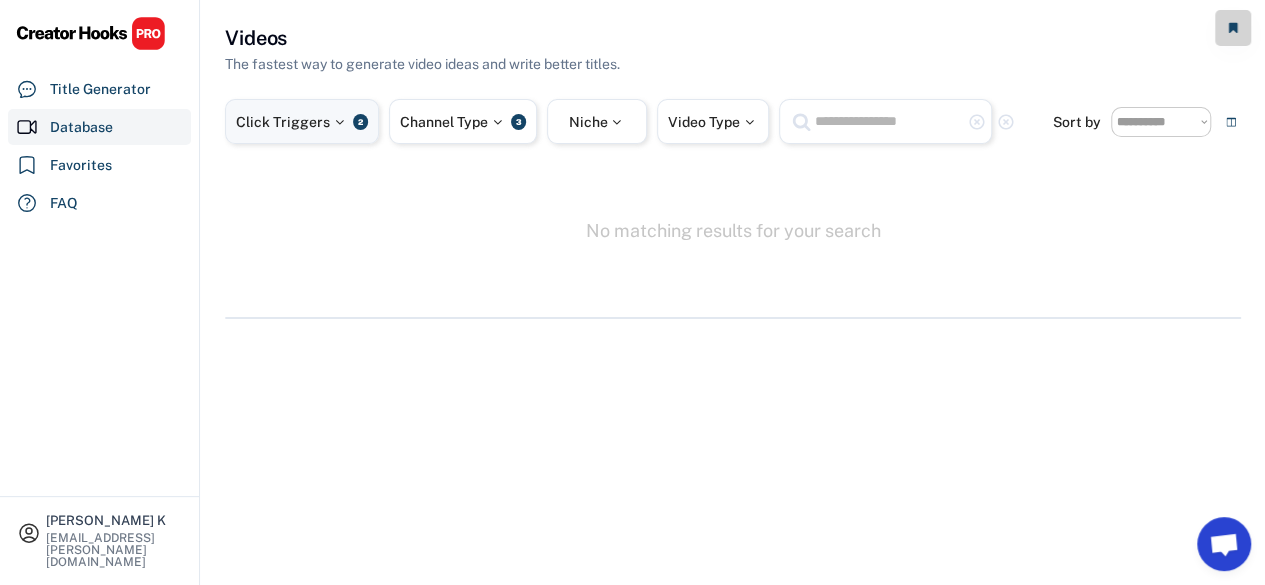 click at bounding box center [339, 122] 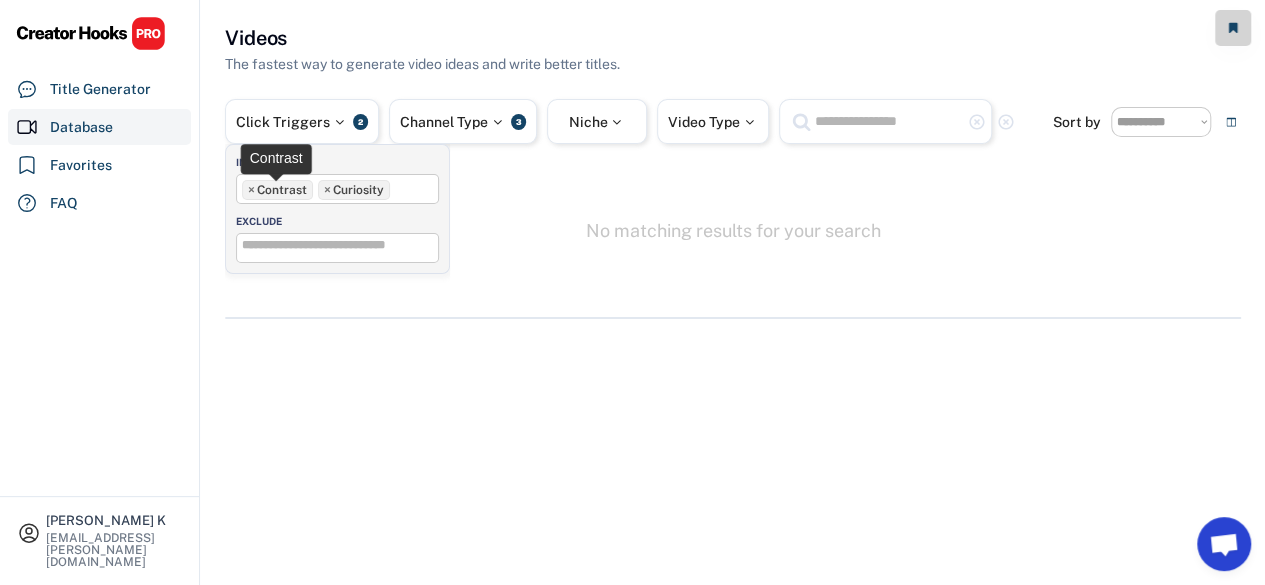 click on "×" at bounding box center [251, 190] 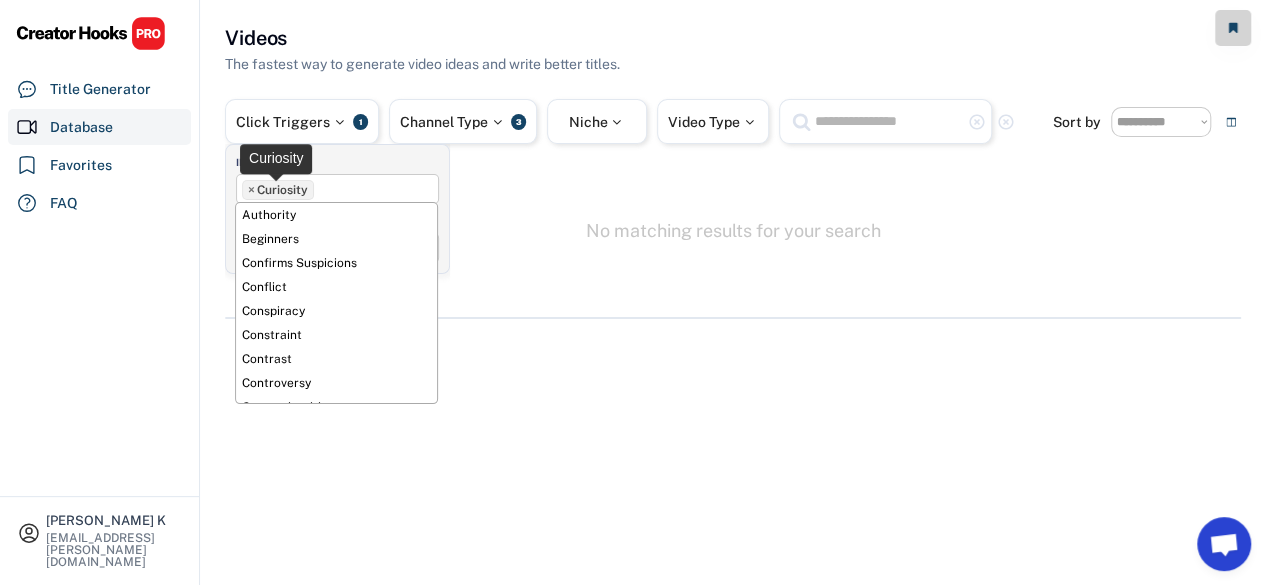 scroll, scrollTop: 192, scrollLeft: 0, axis: vertical 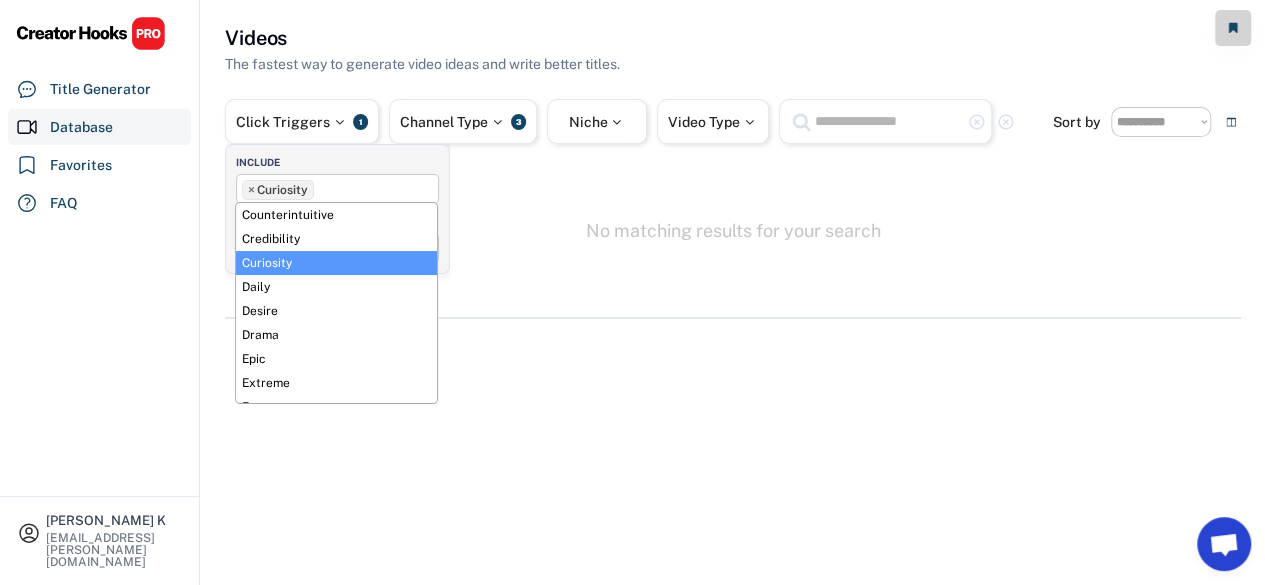 click on "×" at bounding box center (251, 190) 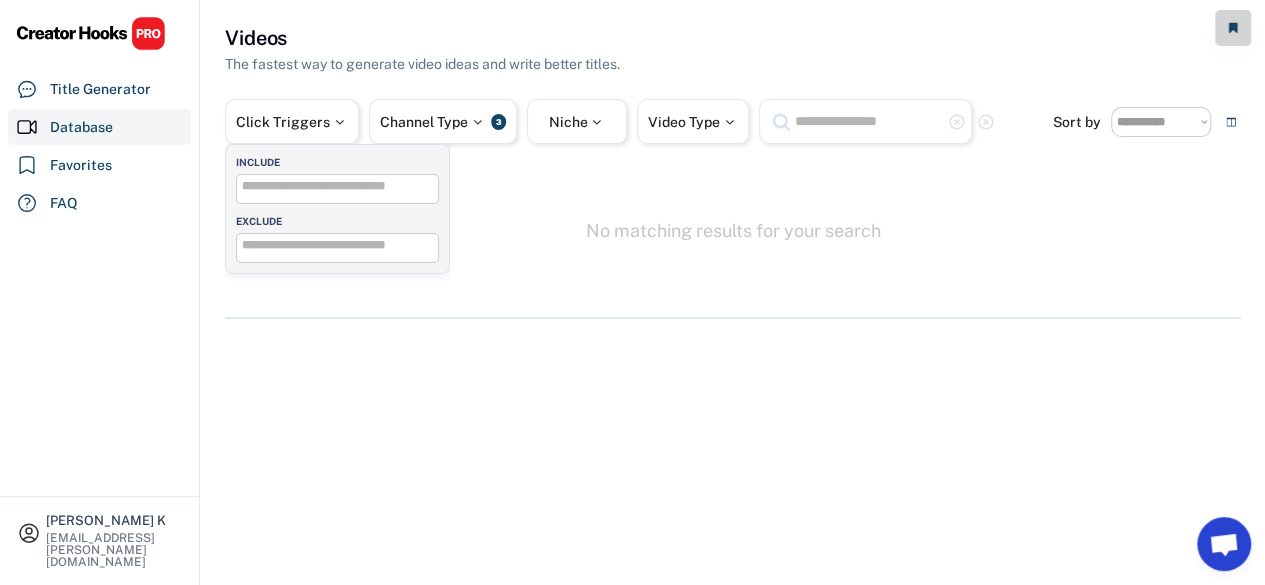 click on "**********" 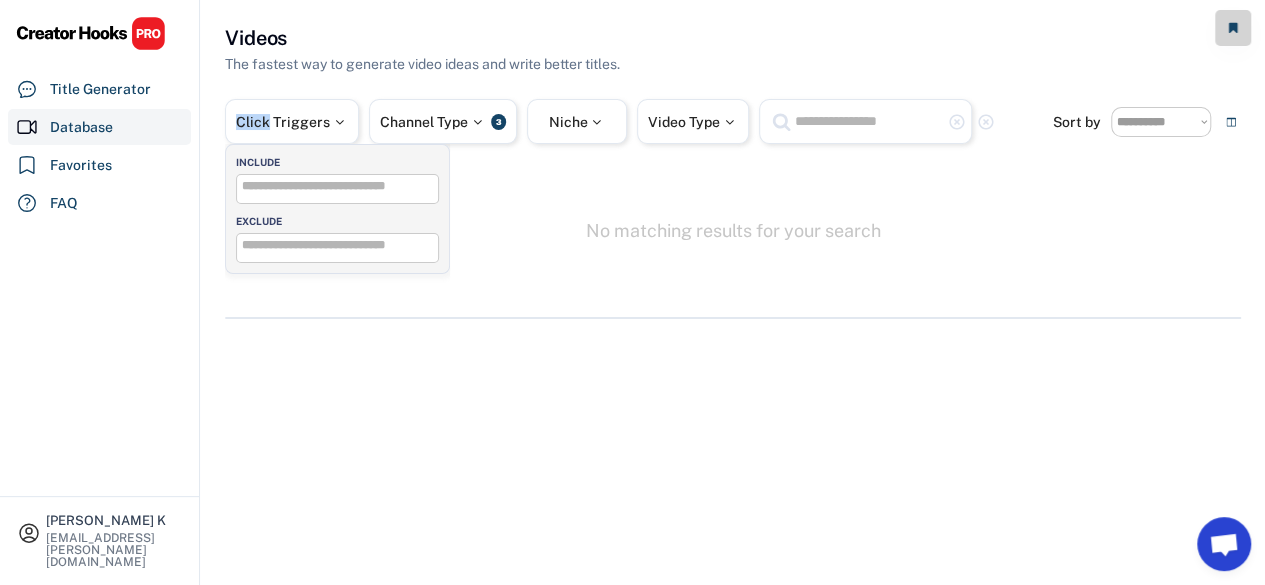 click on "**********" 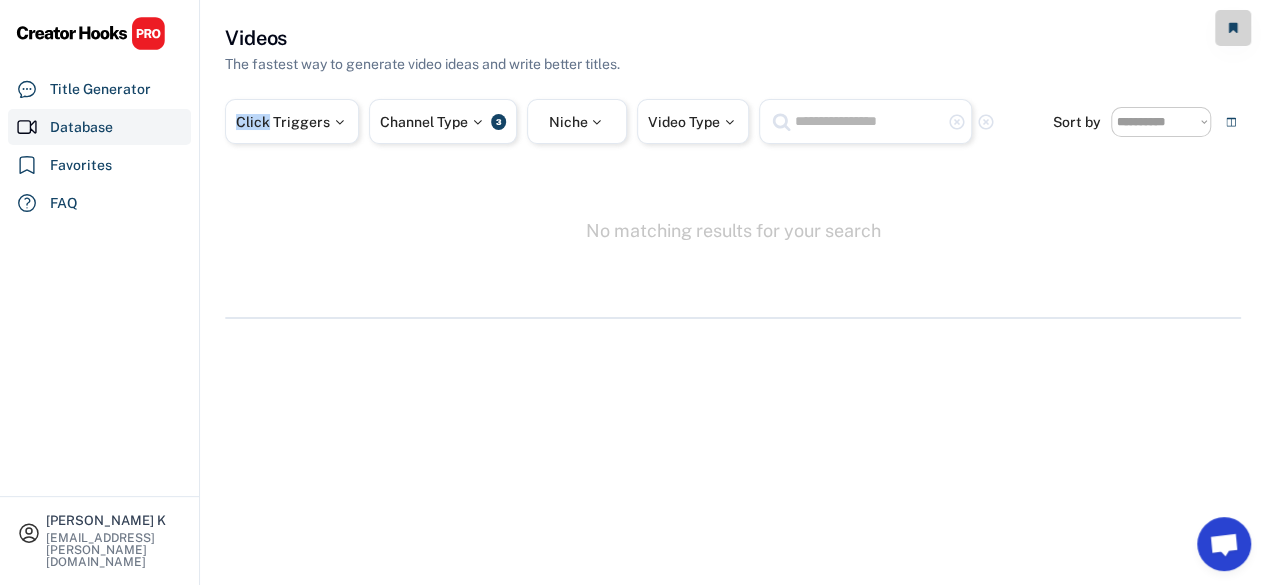 click on "**********" at bounding box center (632, 383) 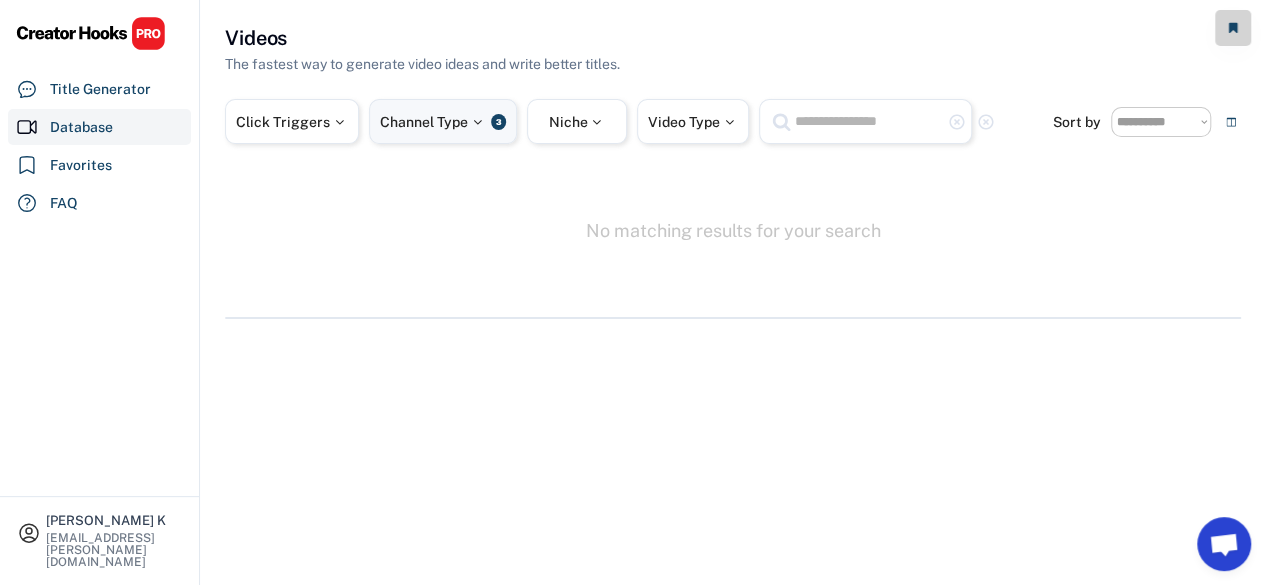 click on "Channel Type  3" at bounding box center [443, 121] 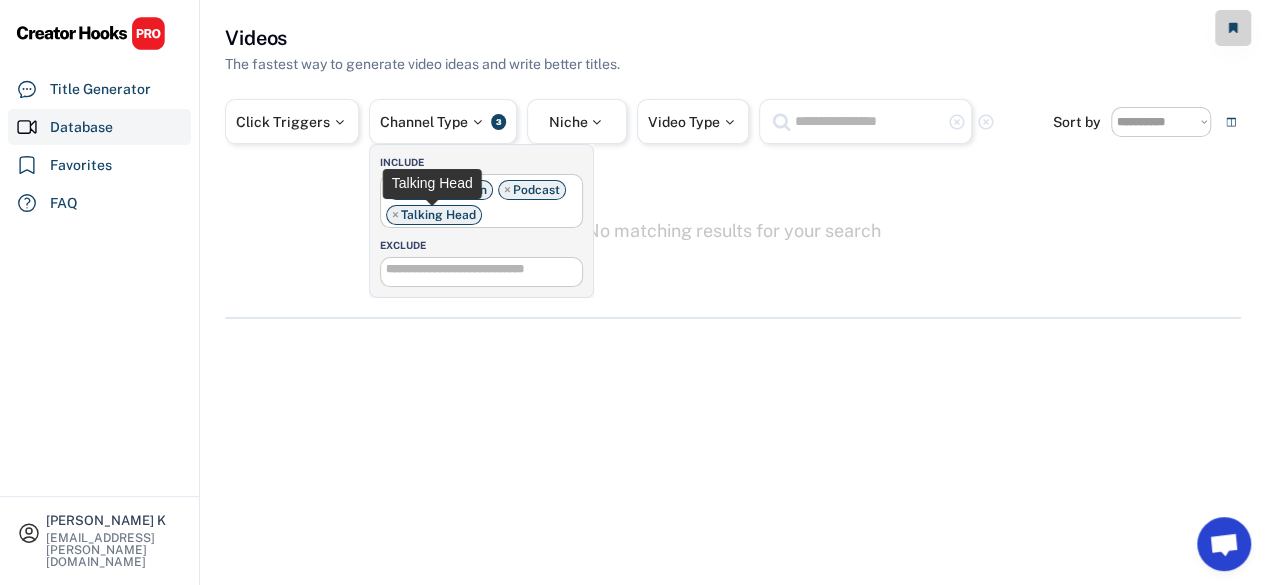 click on "× Talking Head" at bounding box center [434, 215] 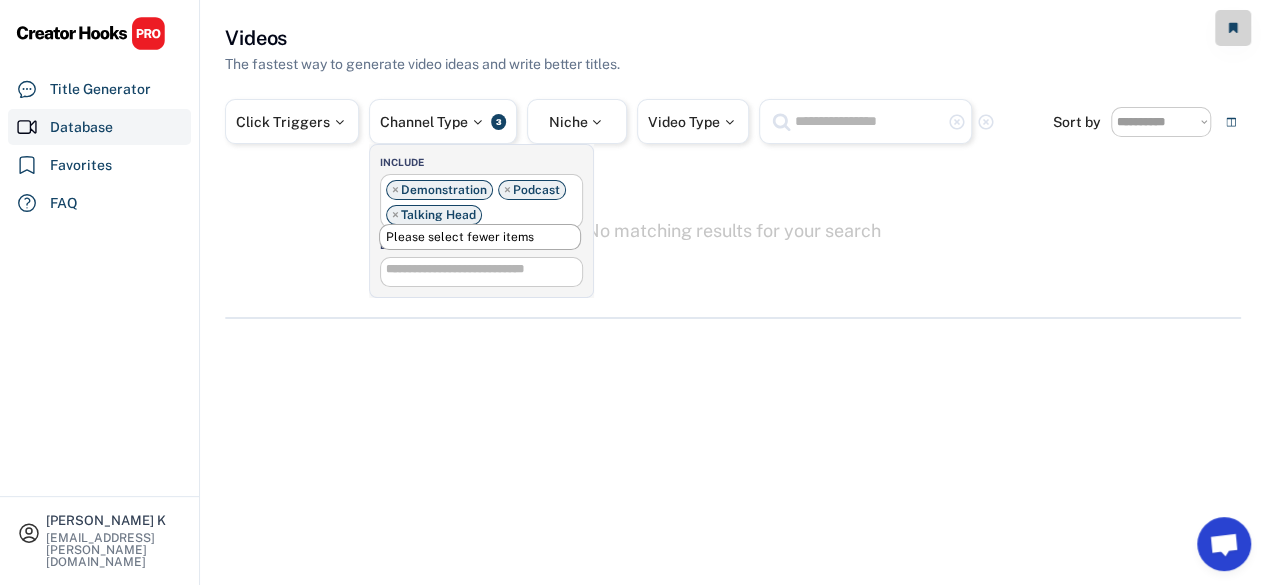 click on "×" at bounding box center [395, 215] 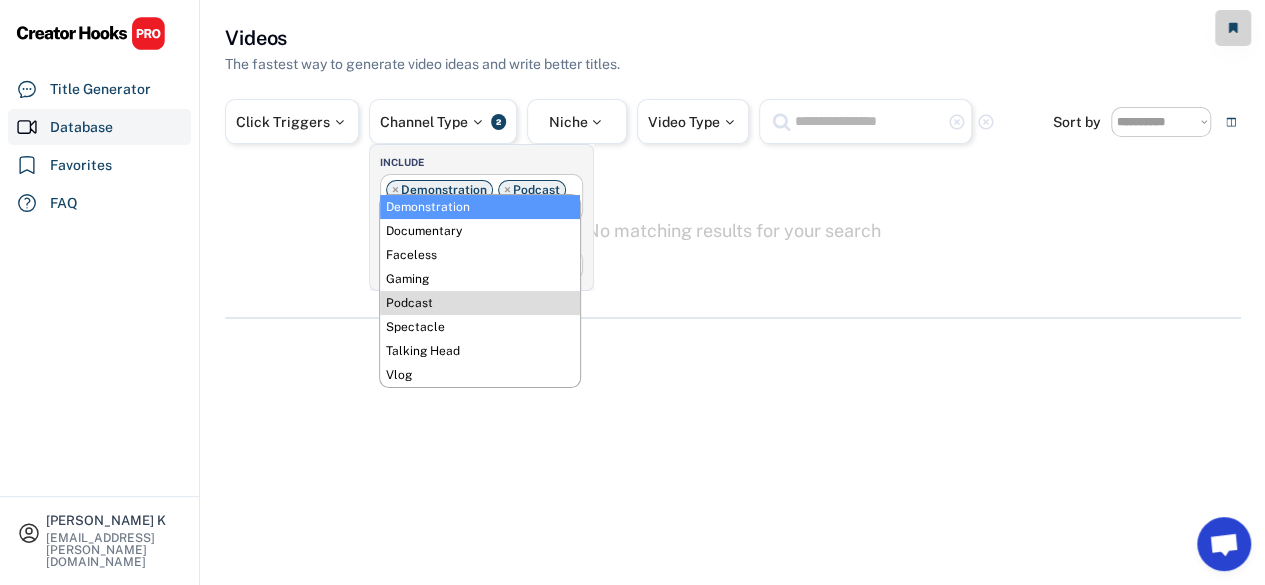 click on "**********" at bounding box center [733, 171] 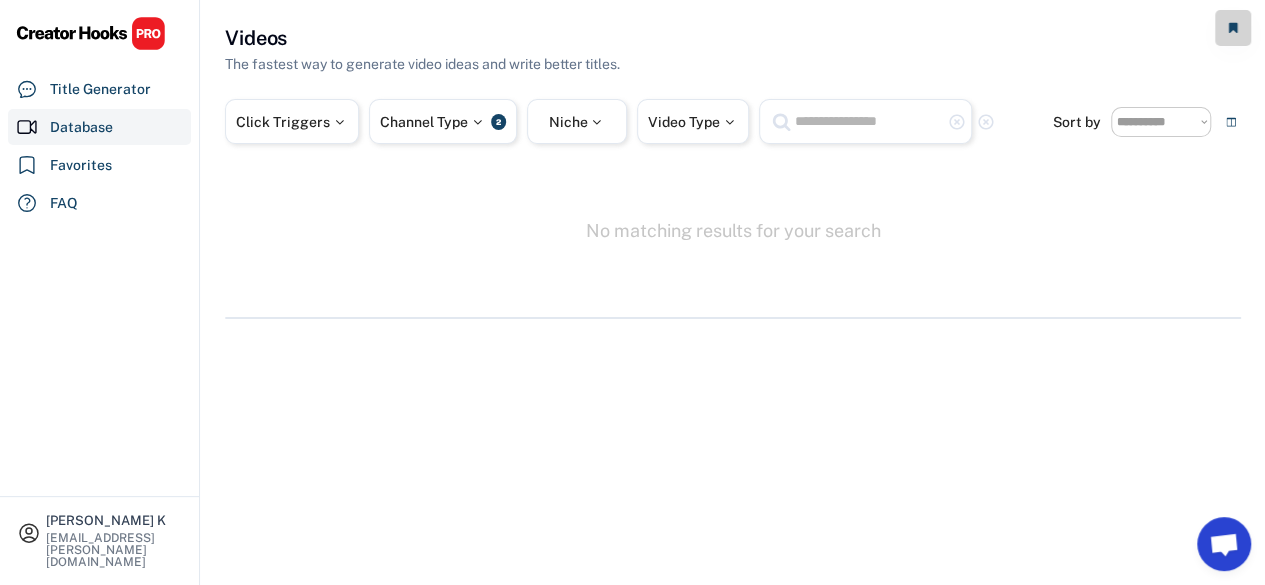 click on "**********" at bounding box center (733, 171) 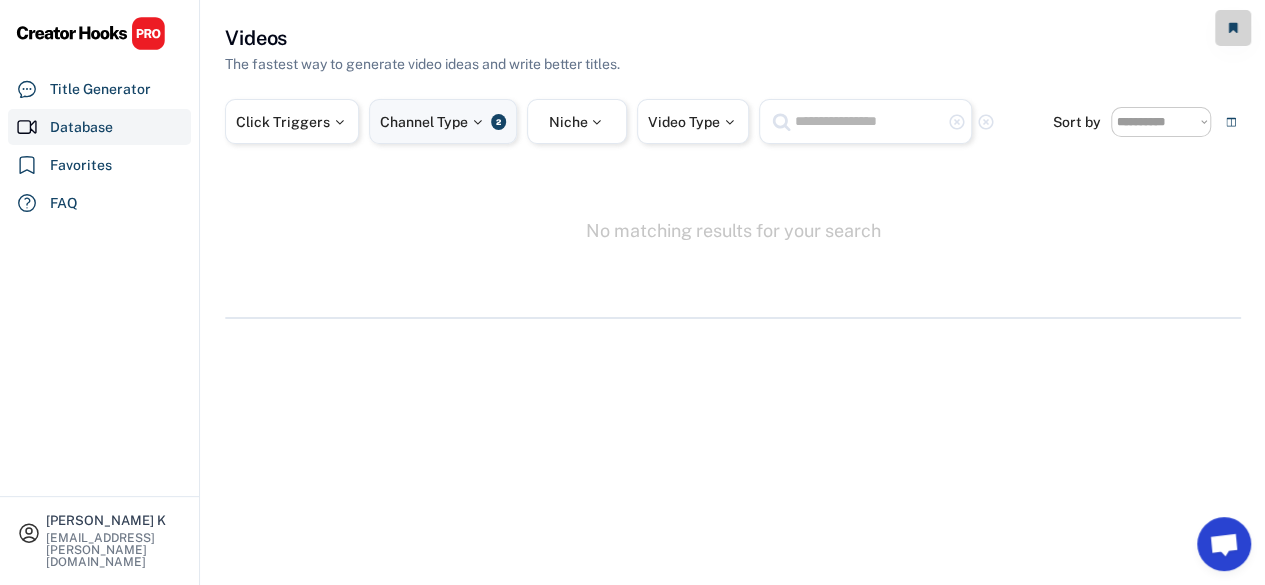 click at bounding box center (477, 122) 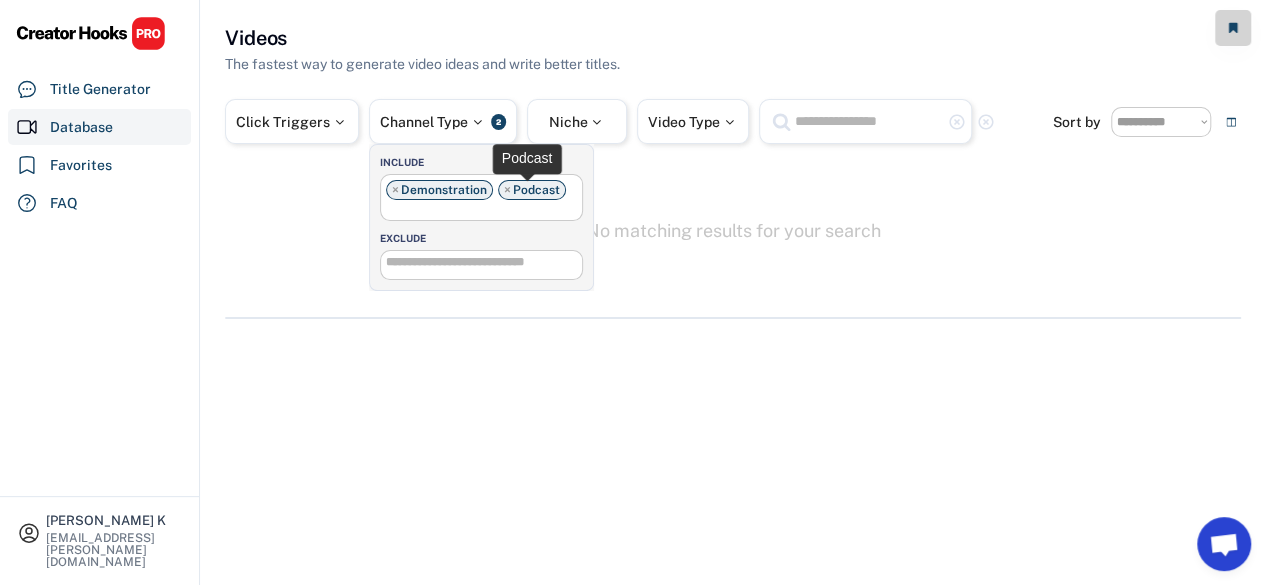 click on "×" at bounding box center [507, 190] 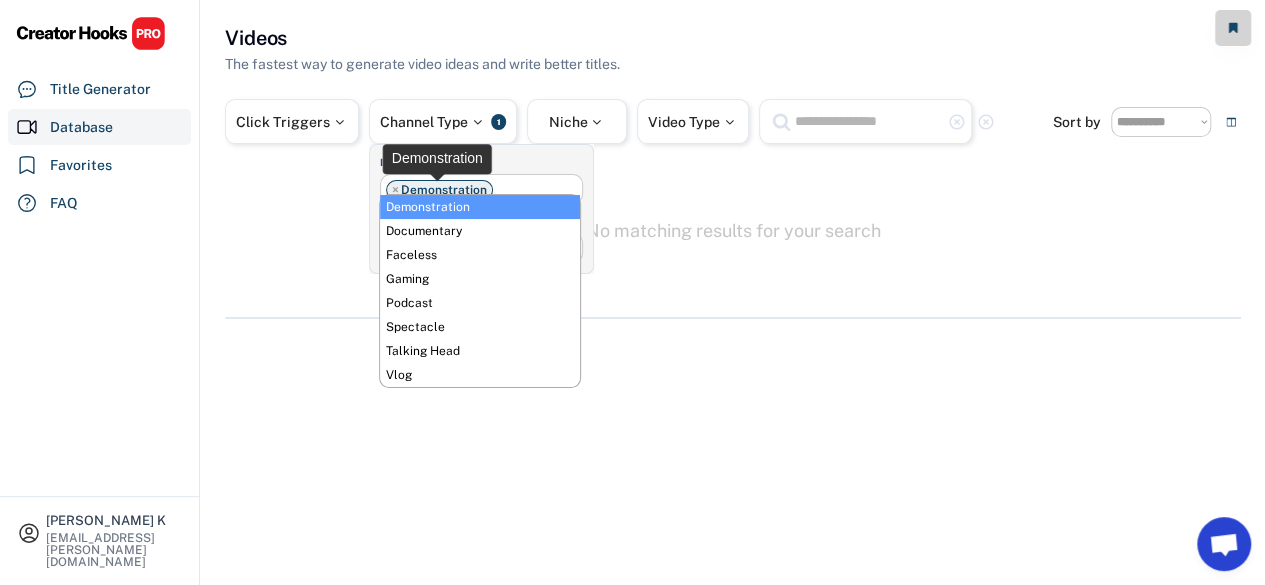 click on "Title" at bounding box center [0, 0] 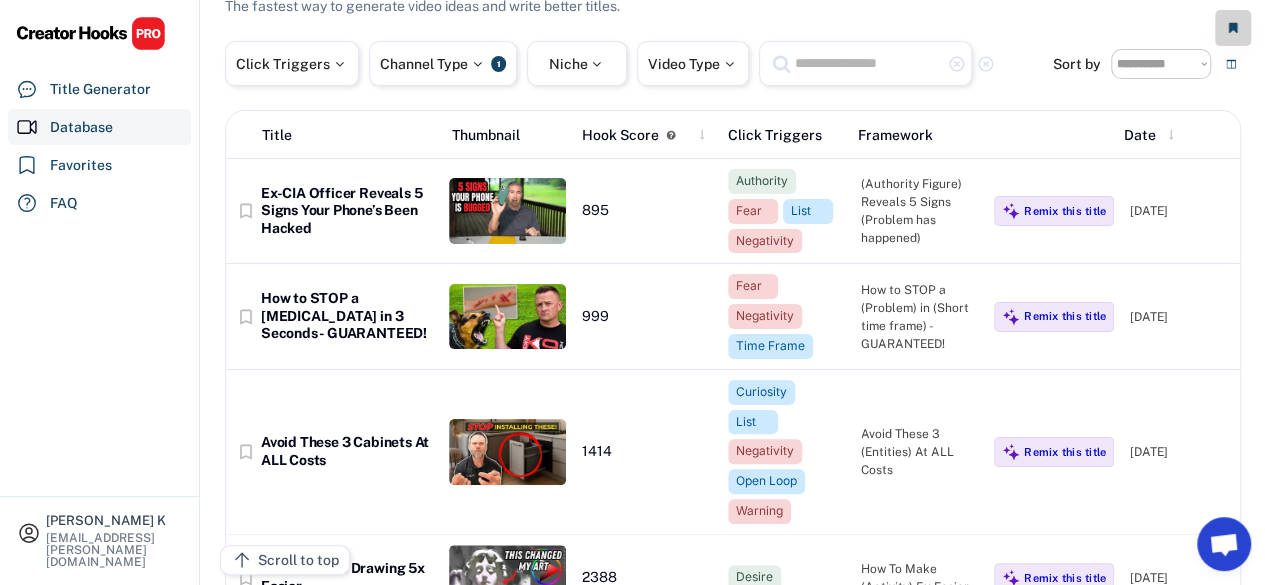 scroll, scrollTop: 0, scrollLeft: 0, axis: both 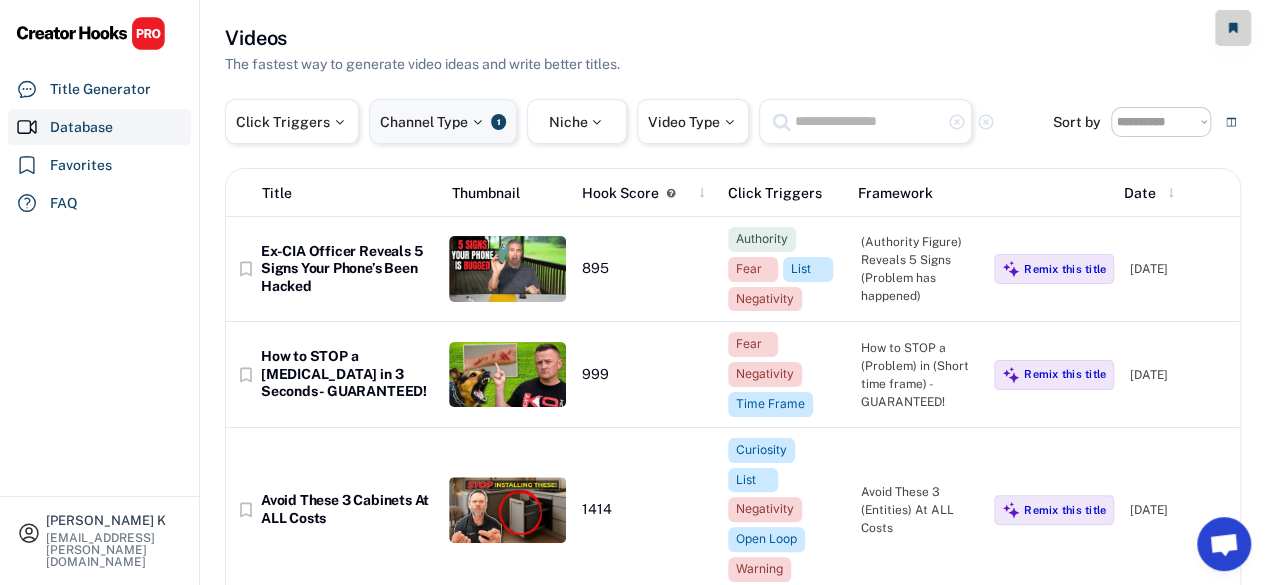 click at bounding box center [477, 122] 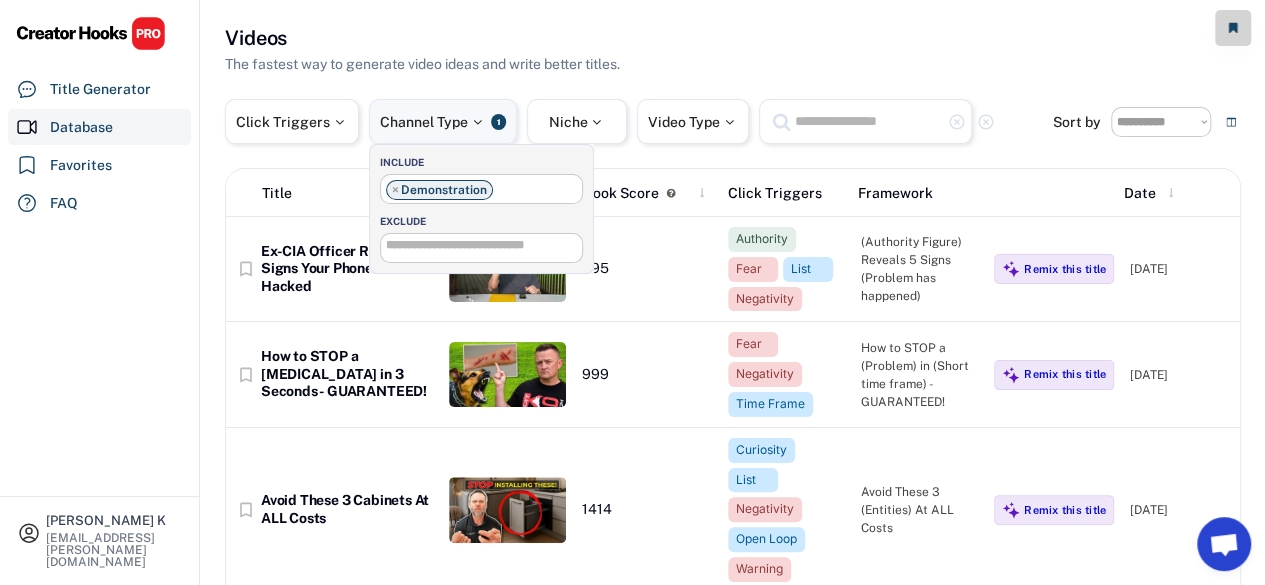 scroll, scrollTop: 16, scrollLeft: 0, axis: vertical 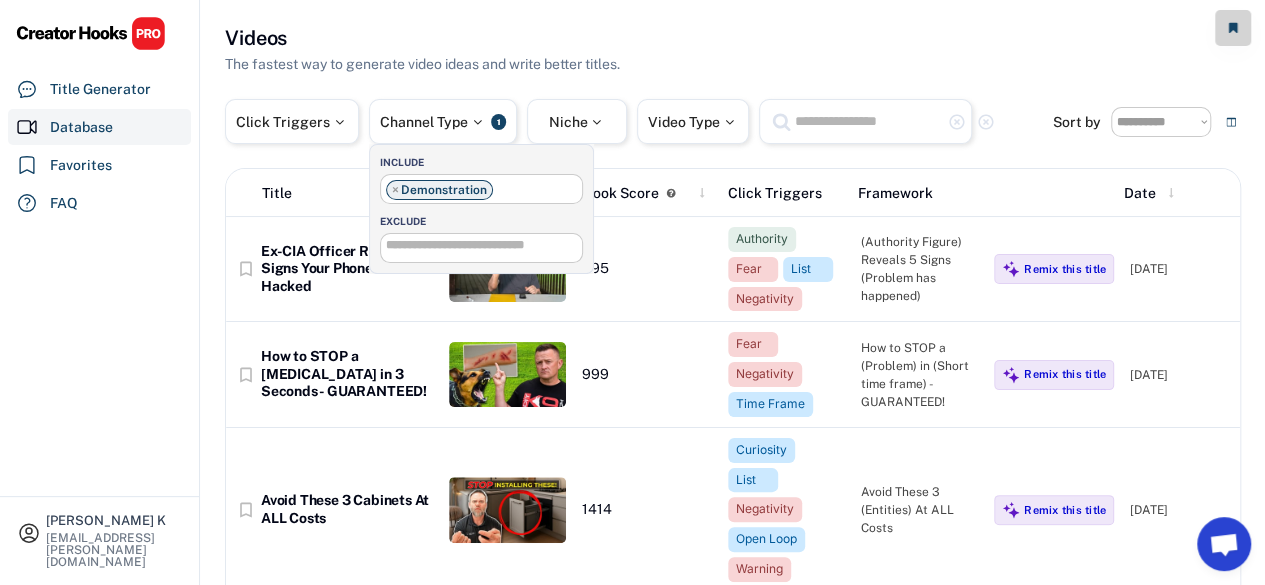 click on "× Demonstration" at bounding box center [439, 190] 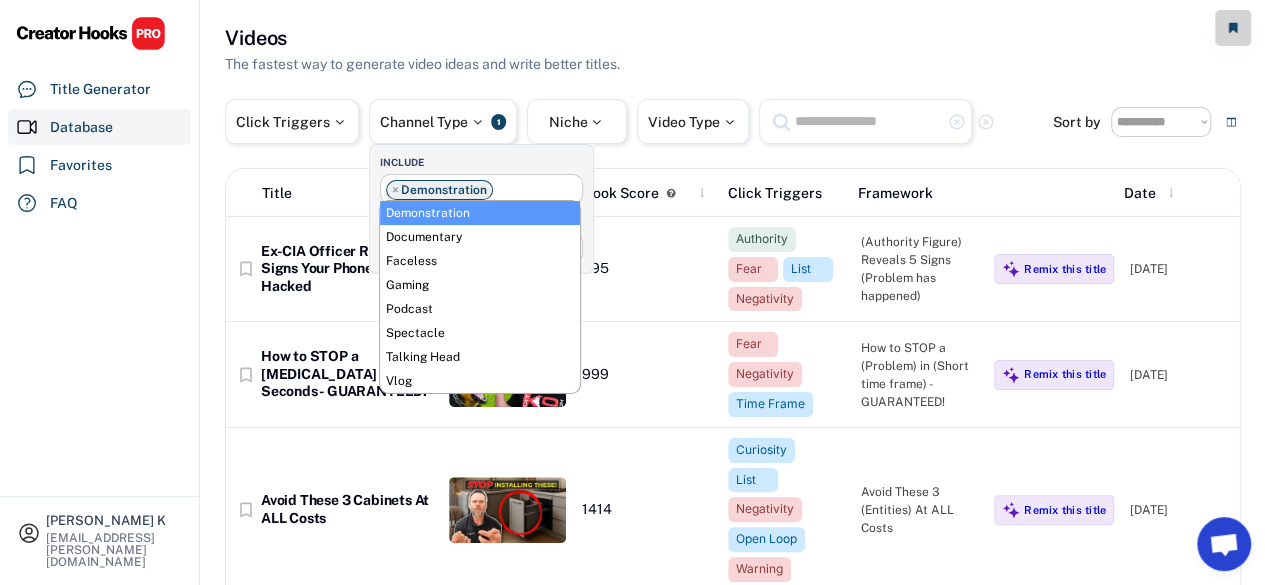 click on "×" at bounding box center [395, 190] 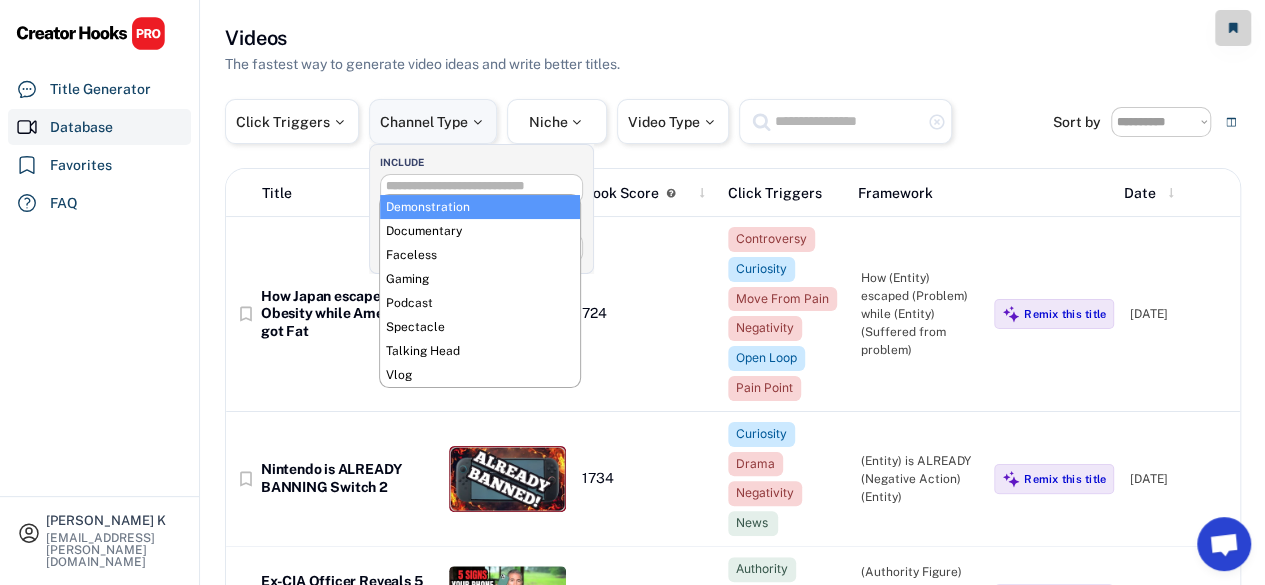 click at bounding box center (477, 122) 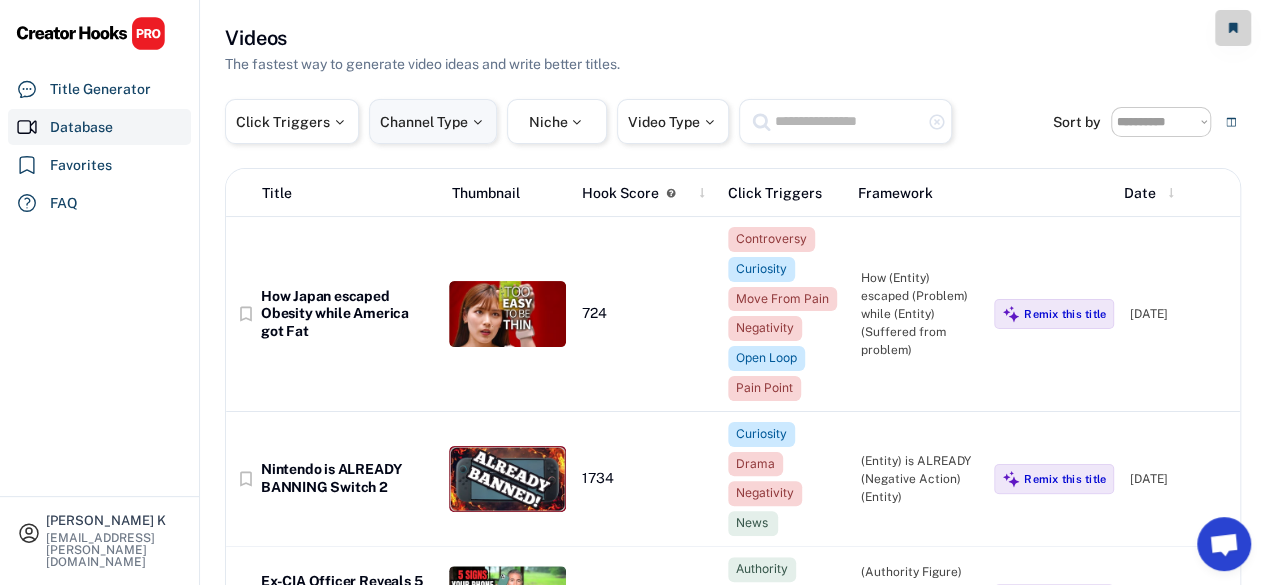 click on "Channel Type  0" at bounding box center (433, 121) 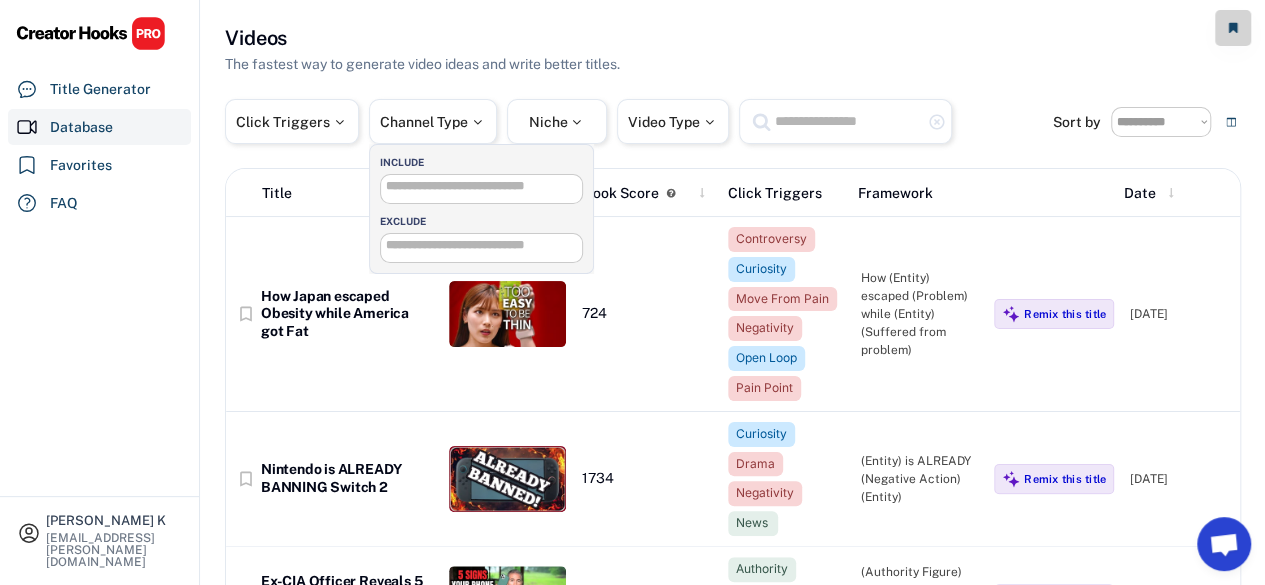 click at bounding box center [487, 186] 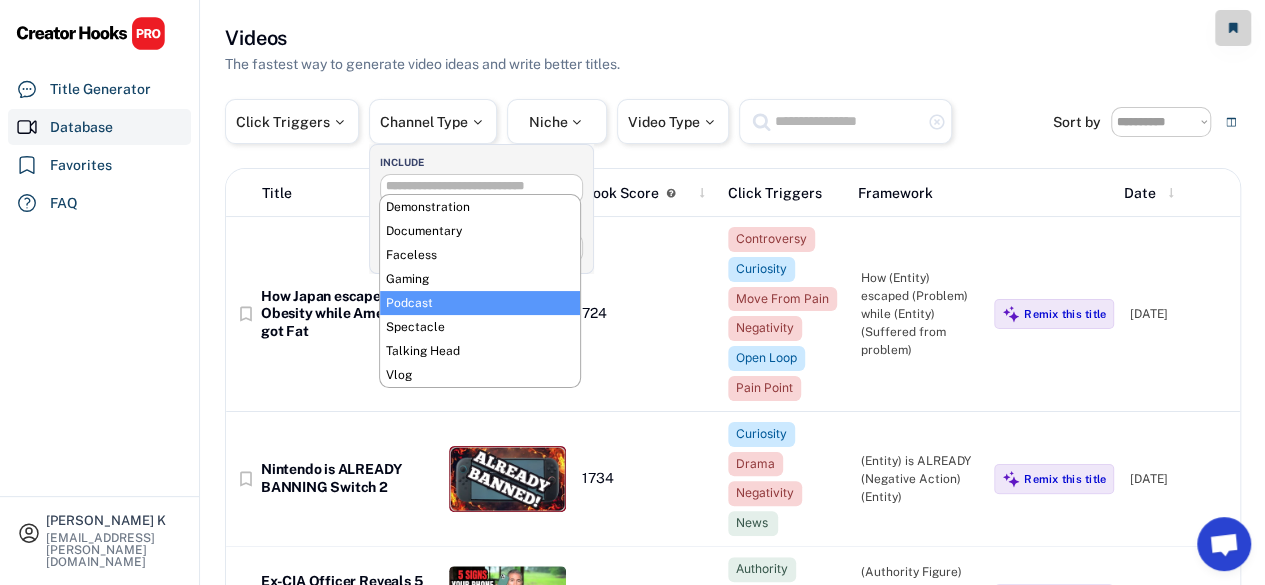 scroll, scrollTop: 68, scrollLeft: 0, axis: vertical 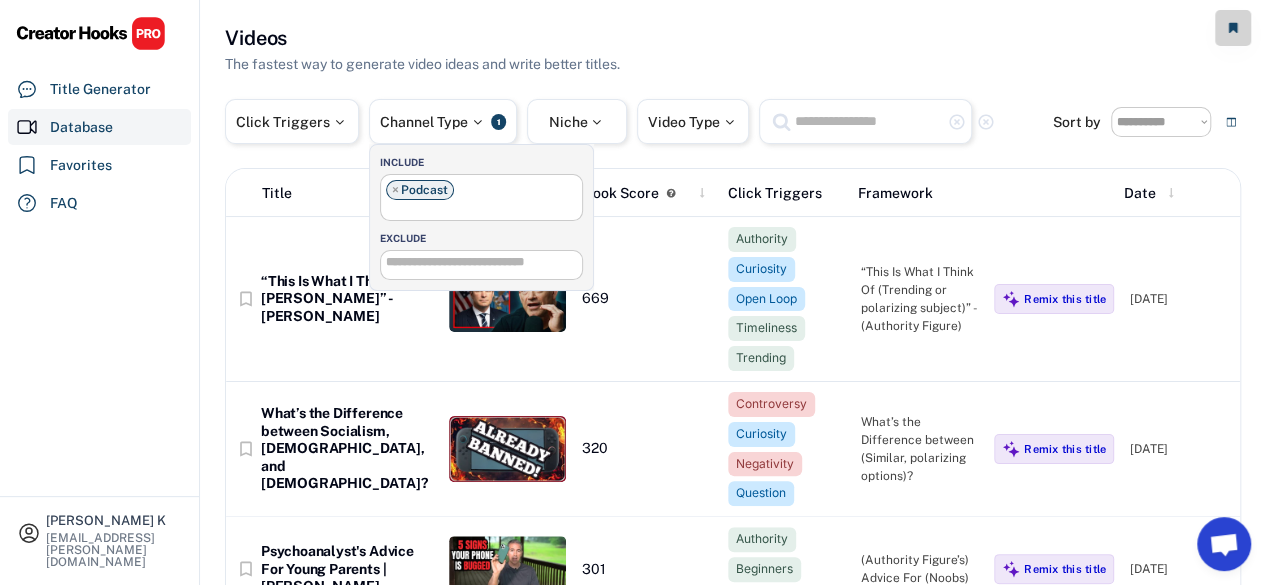 click on "Vishnu Tejaswi K [EMAIL_ADDRESS][PERSON_NAME][DOMAIN_NAME]    Title Generator    Database    Favorites    FAQ" at bounding box center [100, 292] 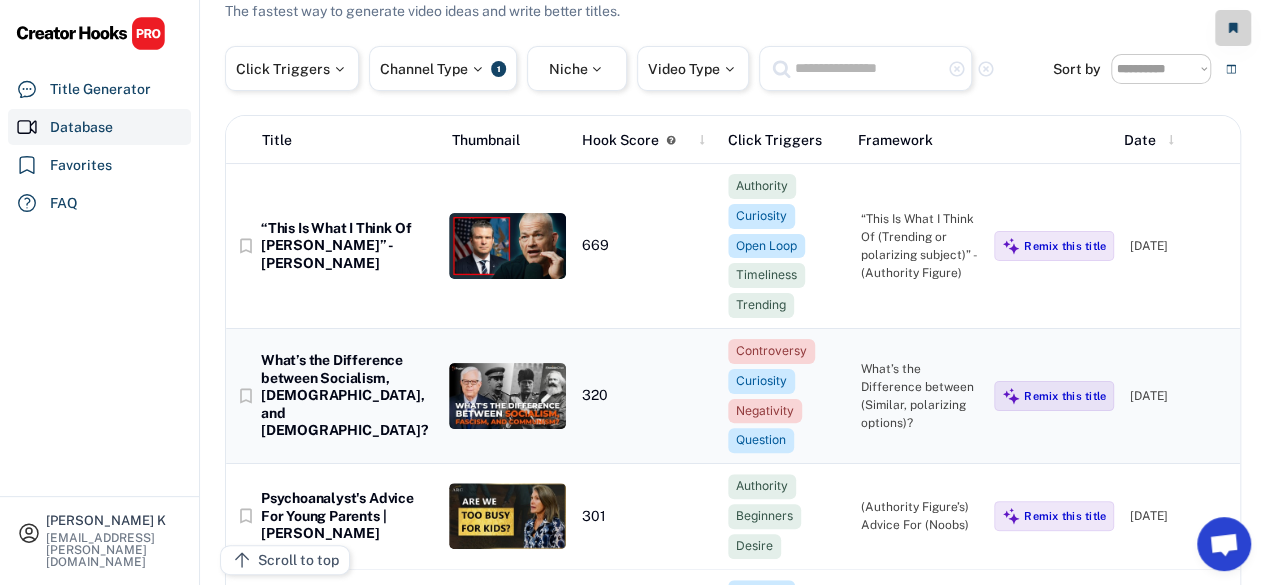 scroll, scrollTop: 0, scrollLeft: 0, axis: both 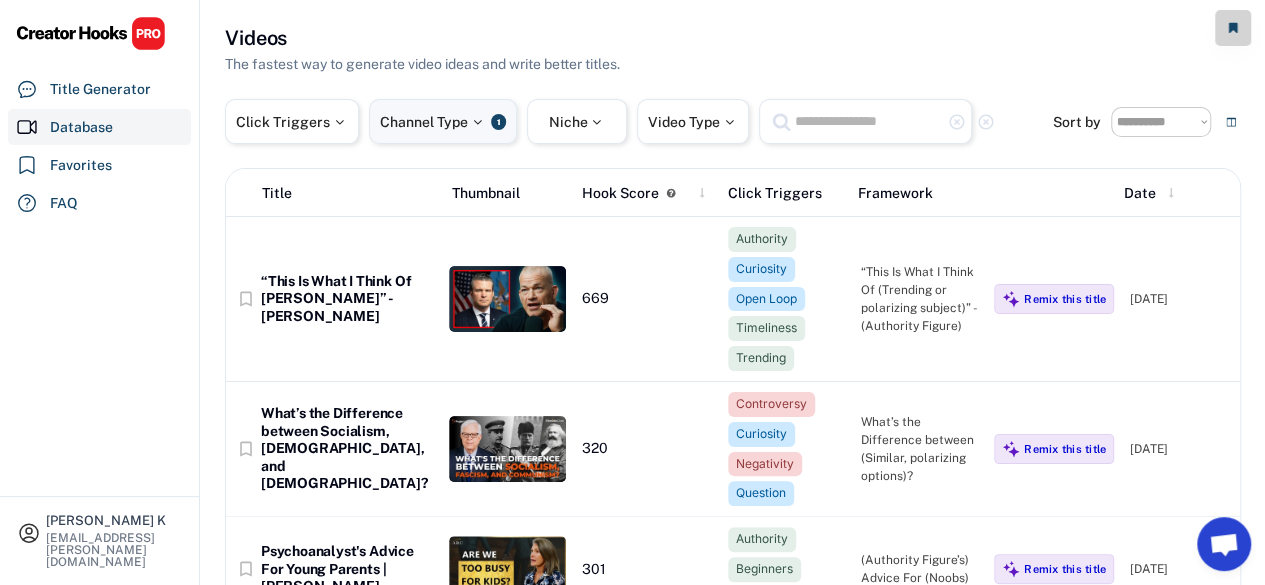 click on "Channel Type" at bounding box center (433, 122) 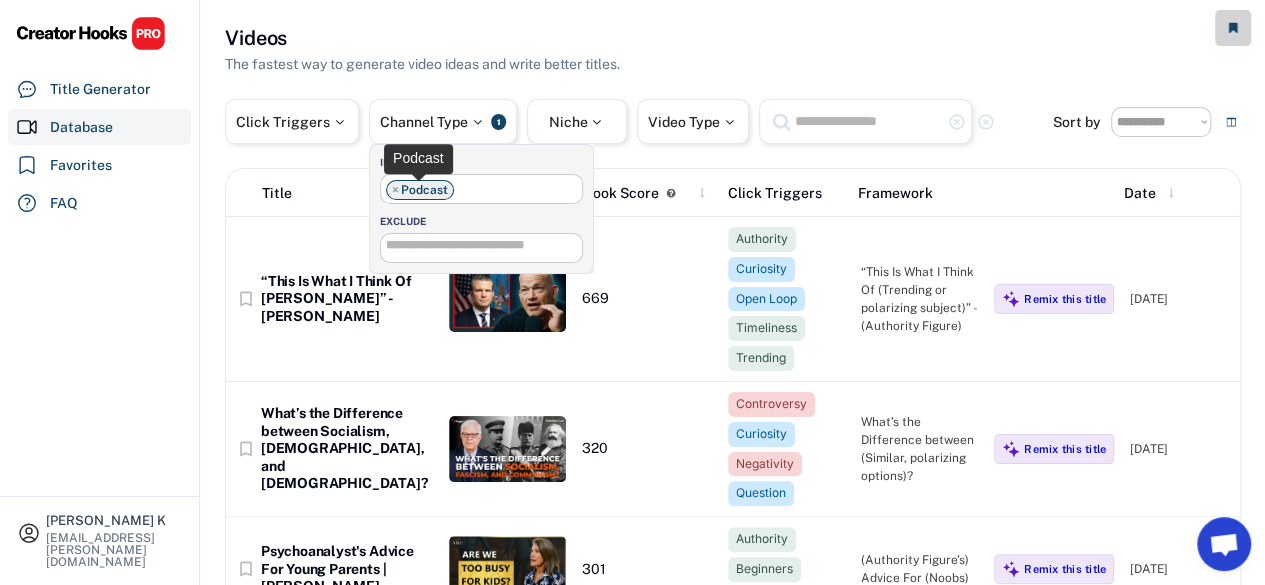 click on "×" at bounding box center (395, 190) 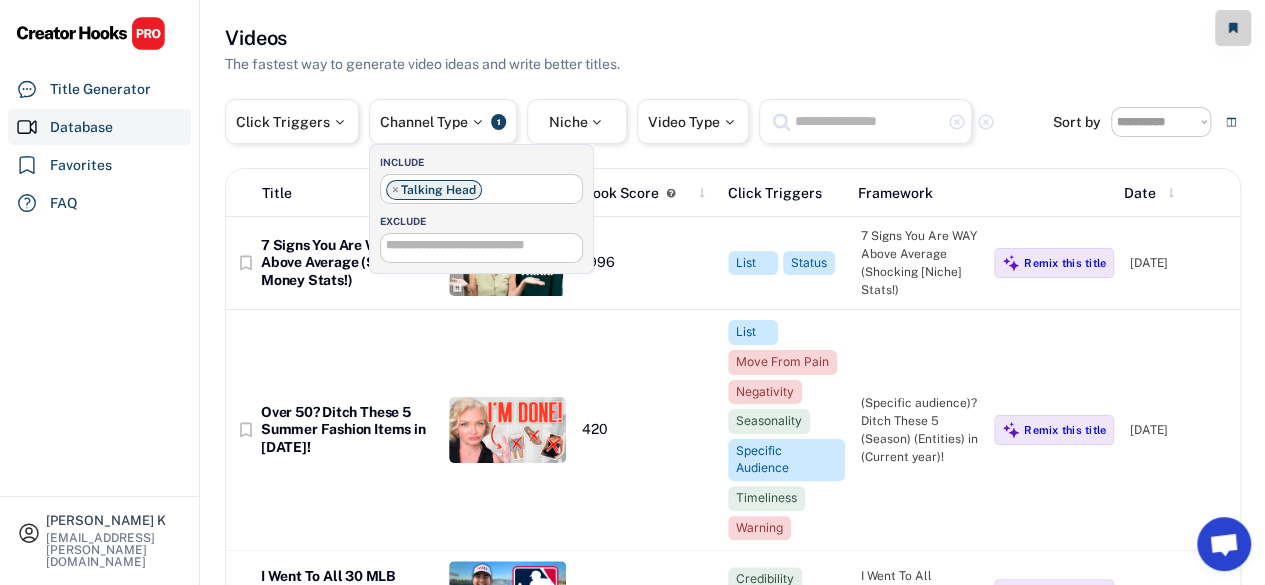 click on "Vishnu Tejaswi K [EMAIL_ADDRESS][PERSON_NAME][DOMAIN_NAME]    Title Generator    Database    Favorites    FAQ" at bounding box center [100, 292] 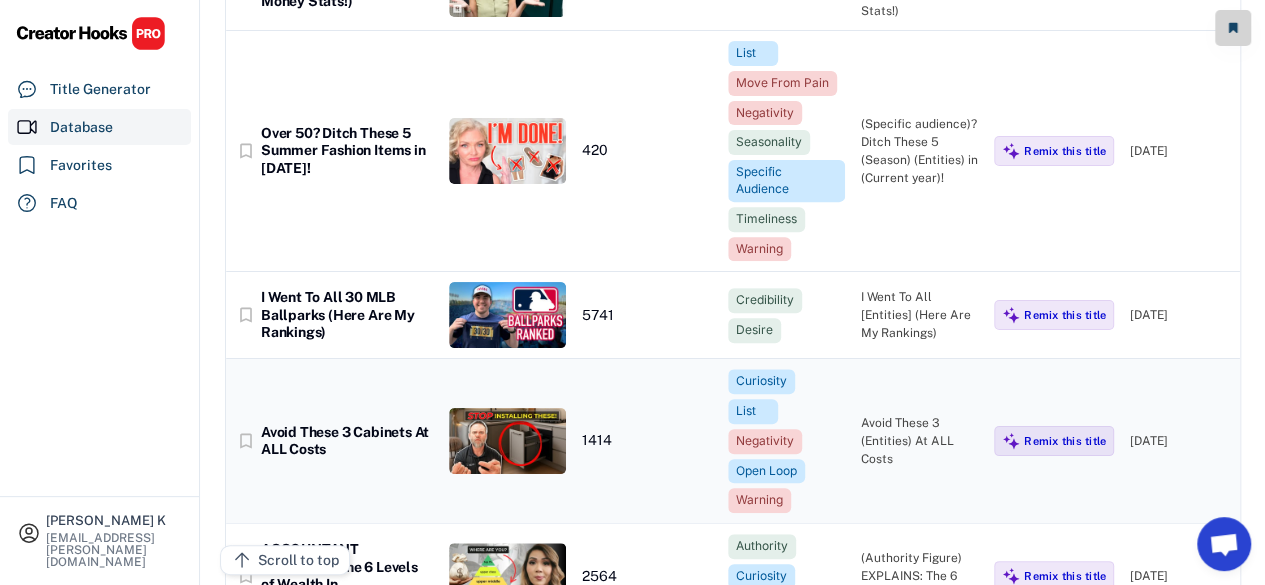 scroll, scrollTop: 0, scrollLeft: 0, axis: both 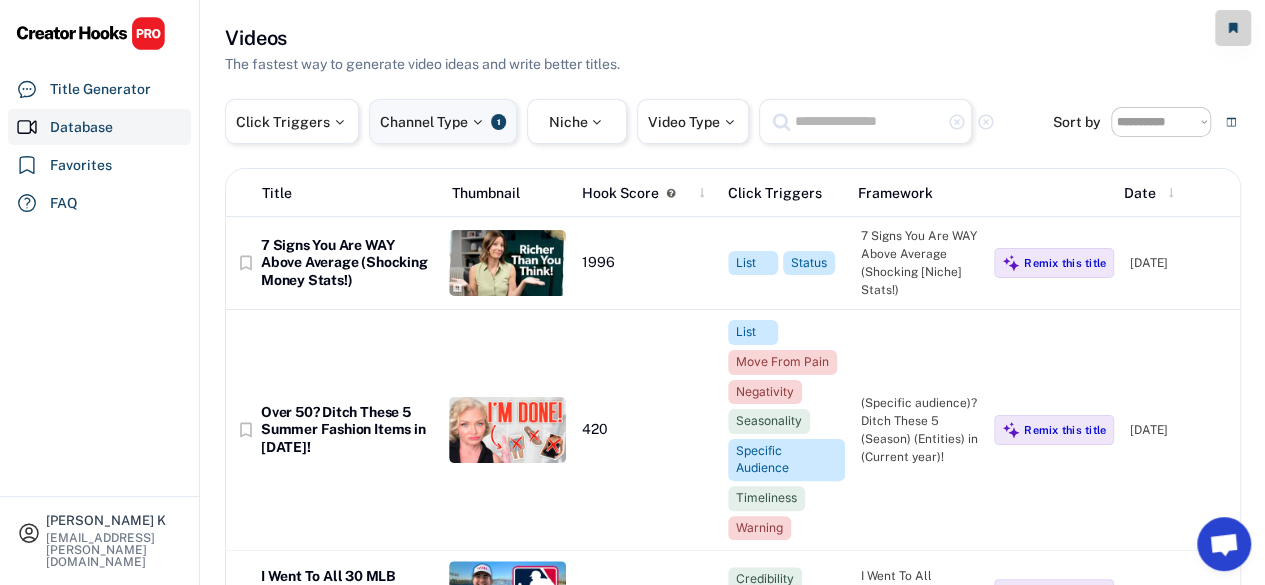 click on "Channel Type  1" at bounding box center [443, 121] 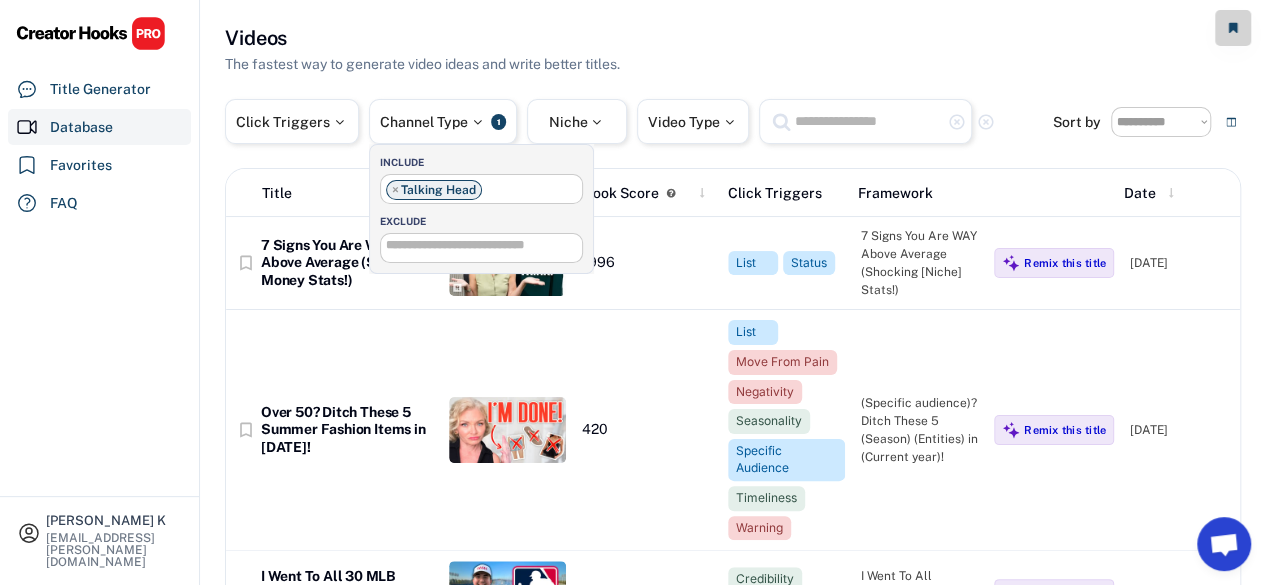 click on "×" at bounding box center [395, 190] 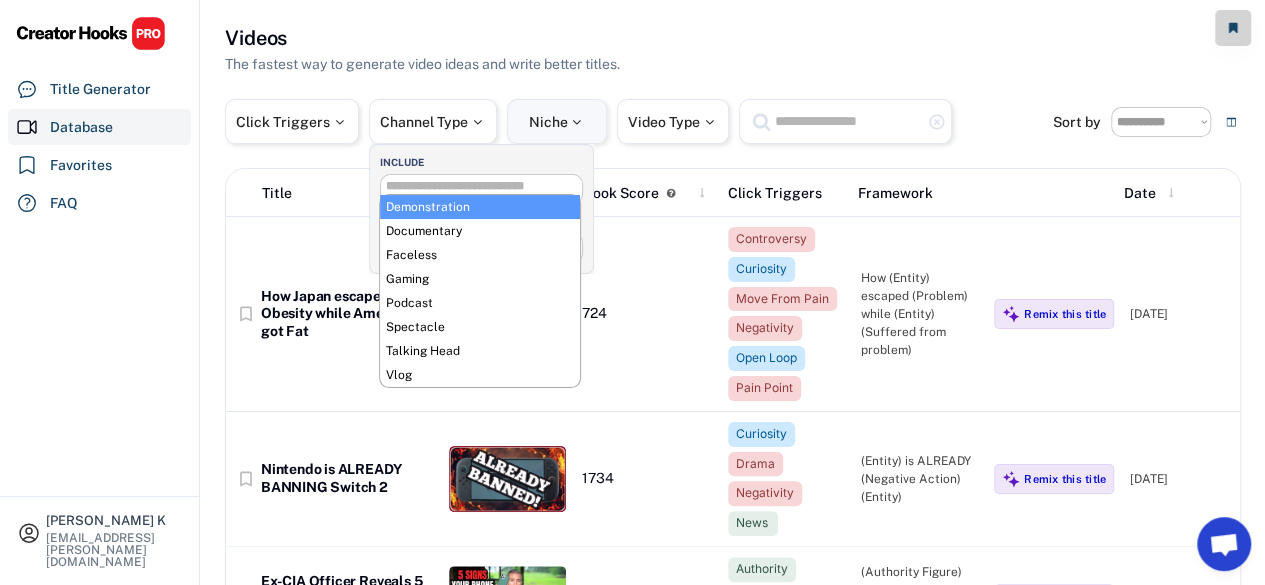 click on "Niche" at bounding box center (557, 122) 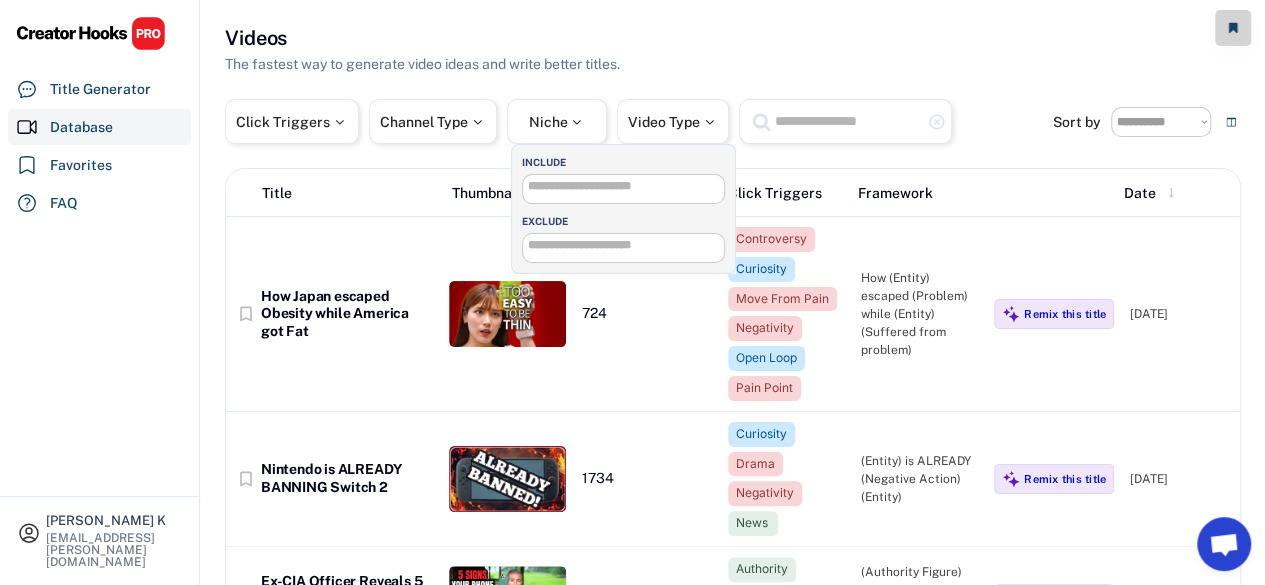 click at bounding box center [629, 186] 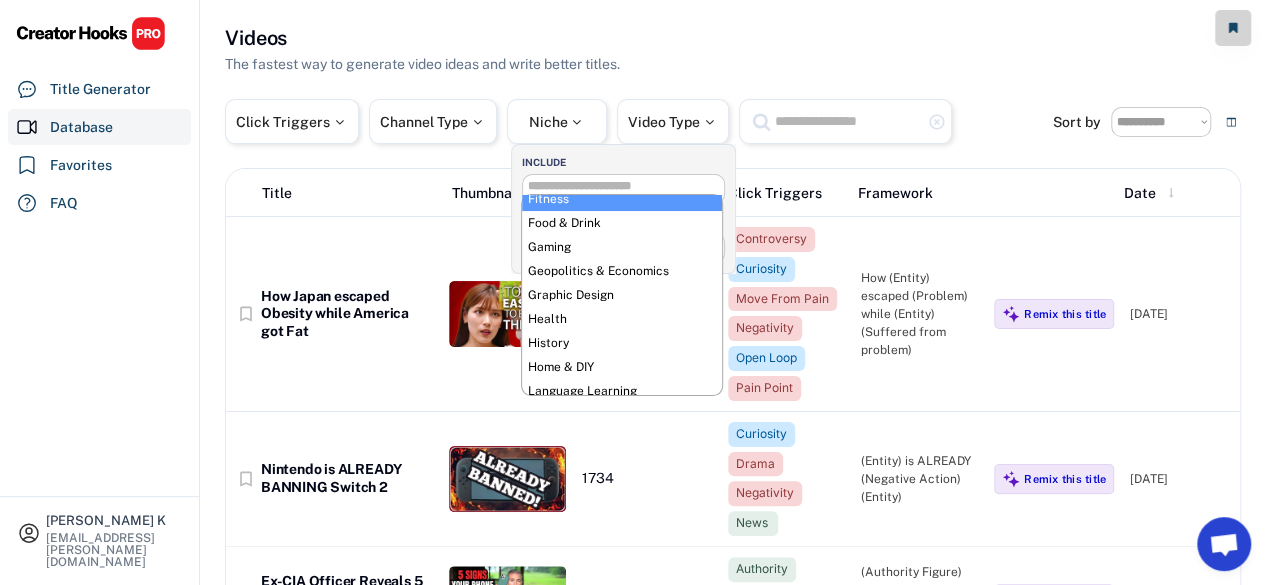 scroll, scrollTop: 100, scrollLeft: 0, axis: vertical 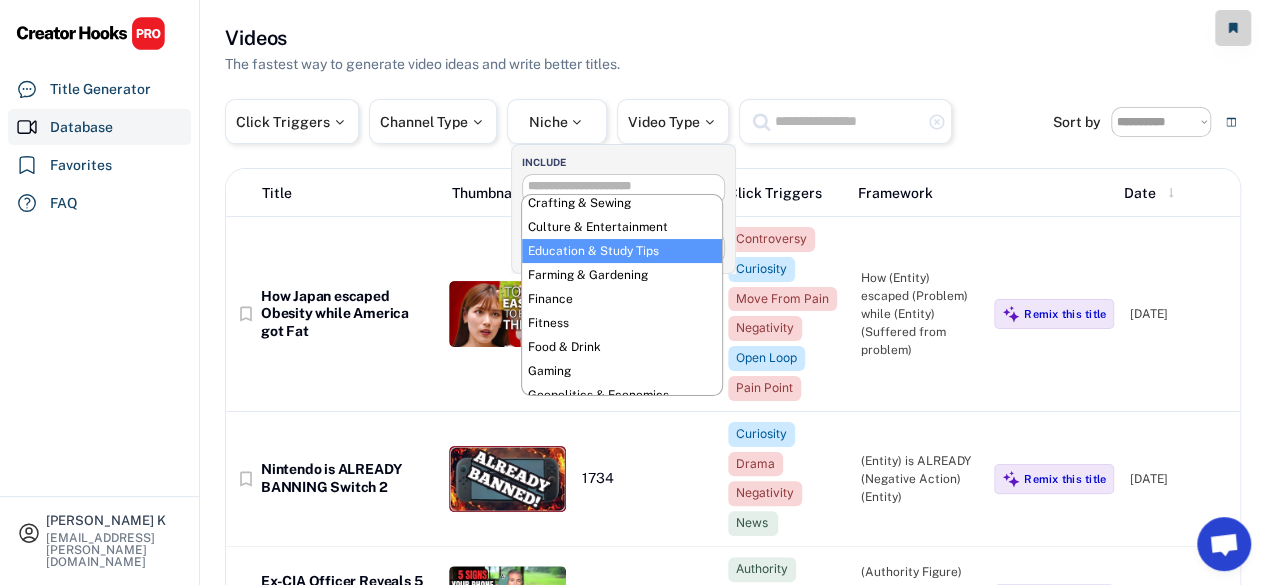select on "**********" 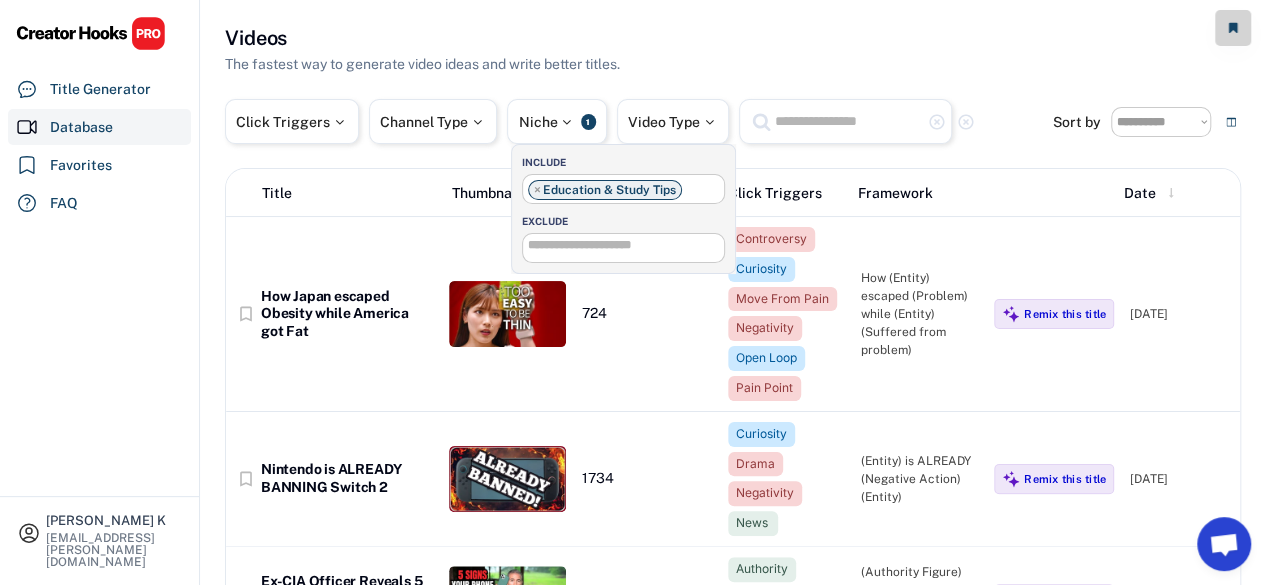 scroll, scrollTop: 102, scrollLeft: 0, axis: vertical 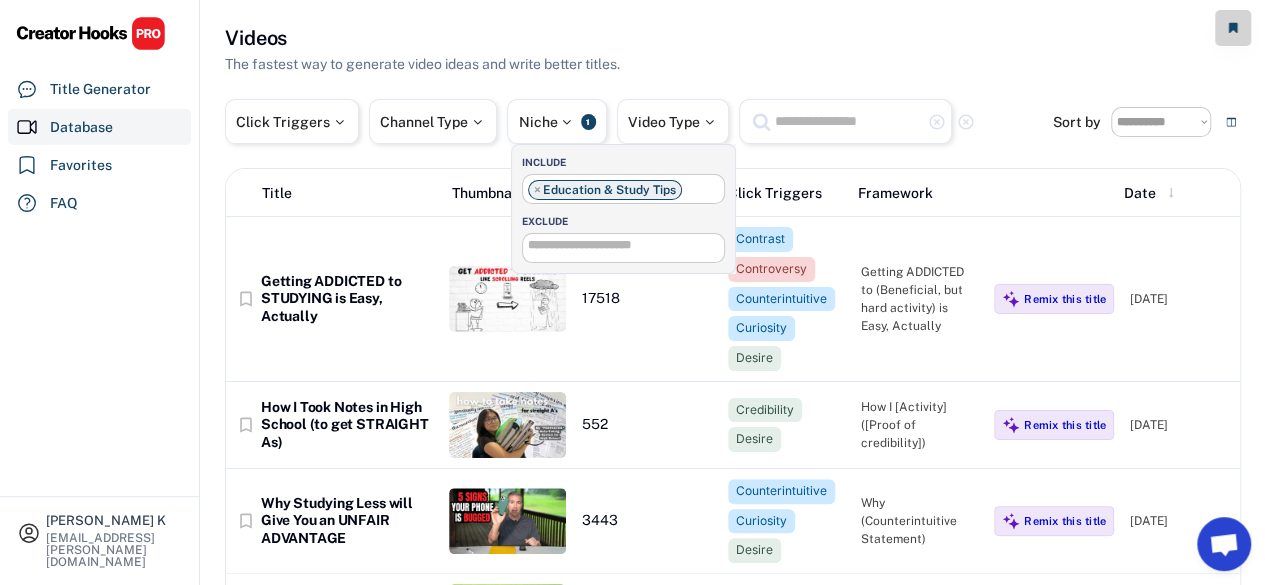 click on "Vishnu Tejaswi K [EMAIL_ADDRESS][PERSON_NAME][DOMAIN_NAME]    Title Generator    Database    Favorites    FAQ" at bounding box center [100, 292] 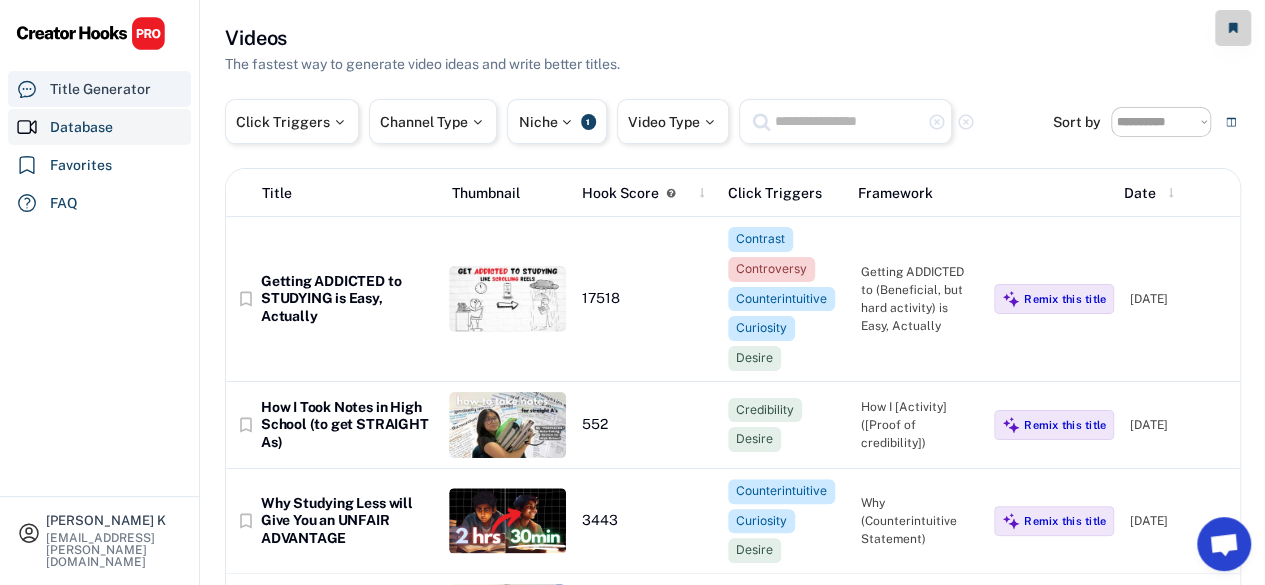 click on "Title Generator" at bounding box center [100, 89] 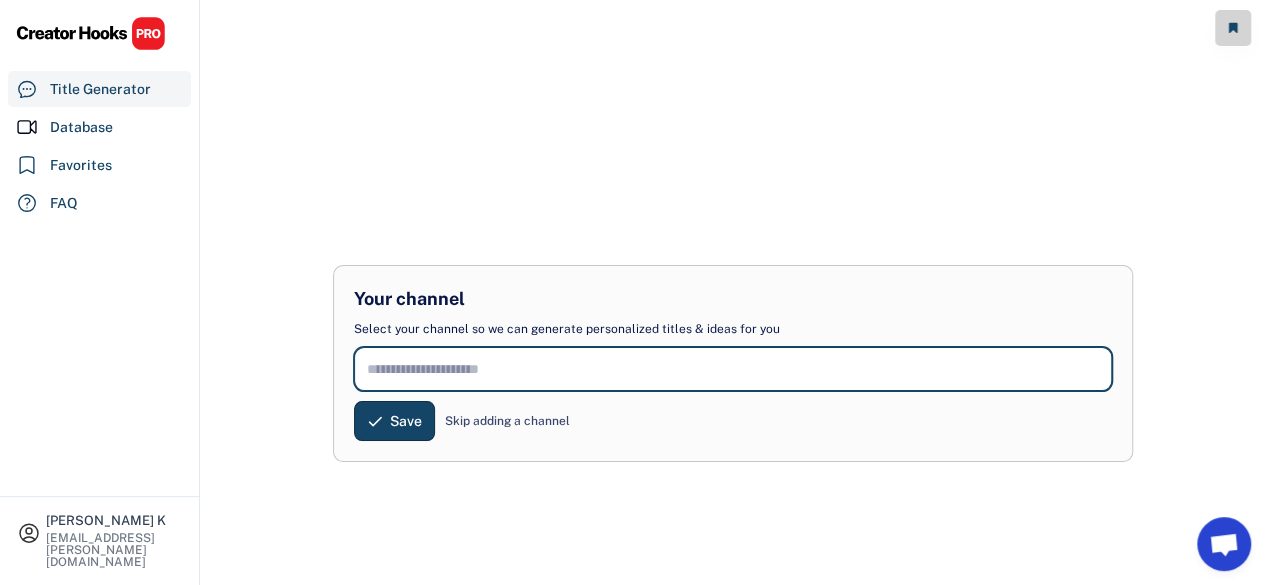 click at bounding box center (733, 369) 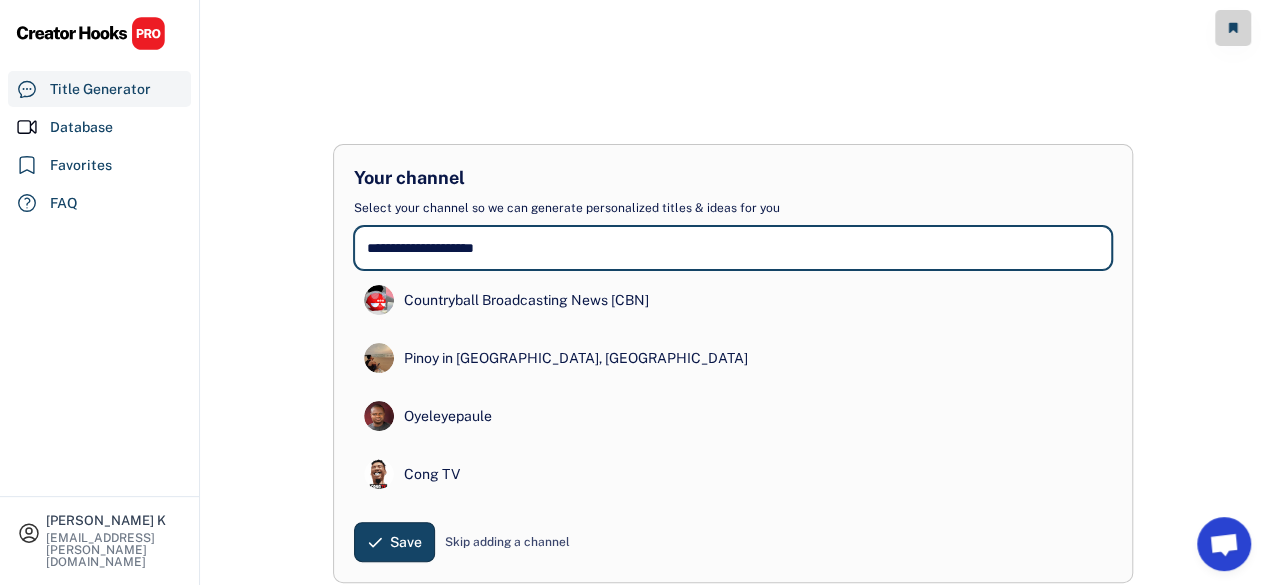 click at bounding box center [733, 248] 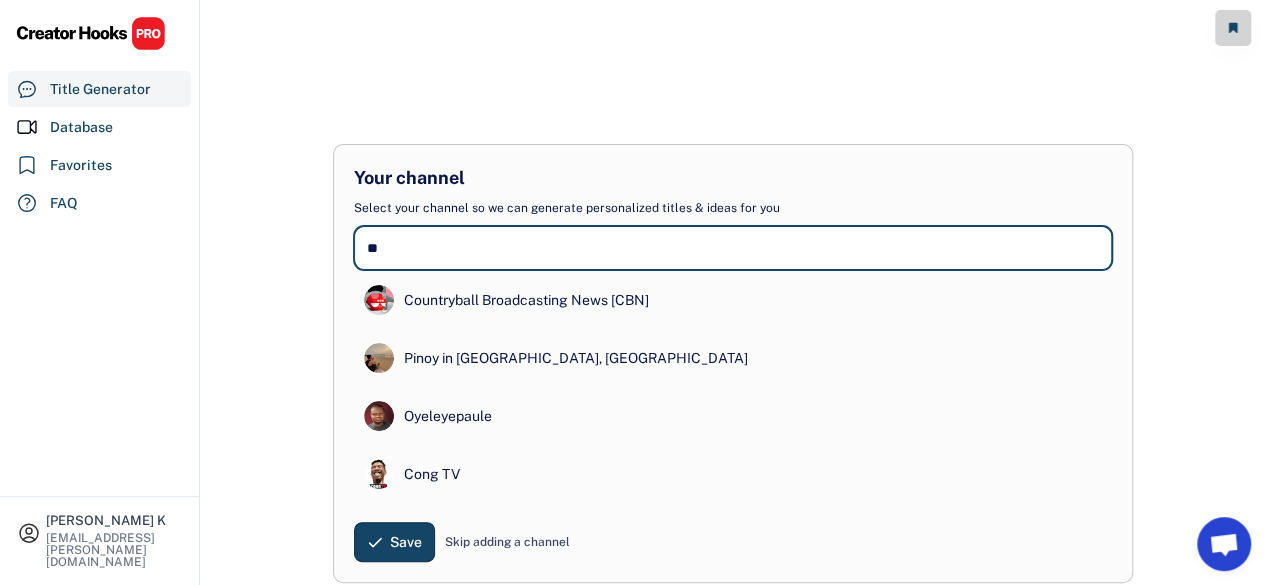 type on "*" 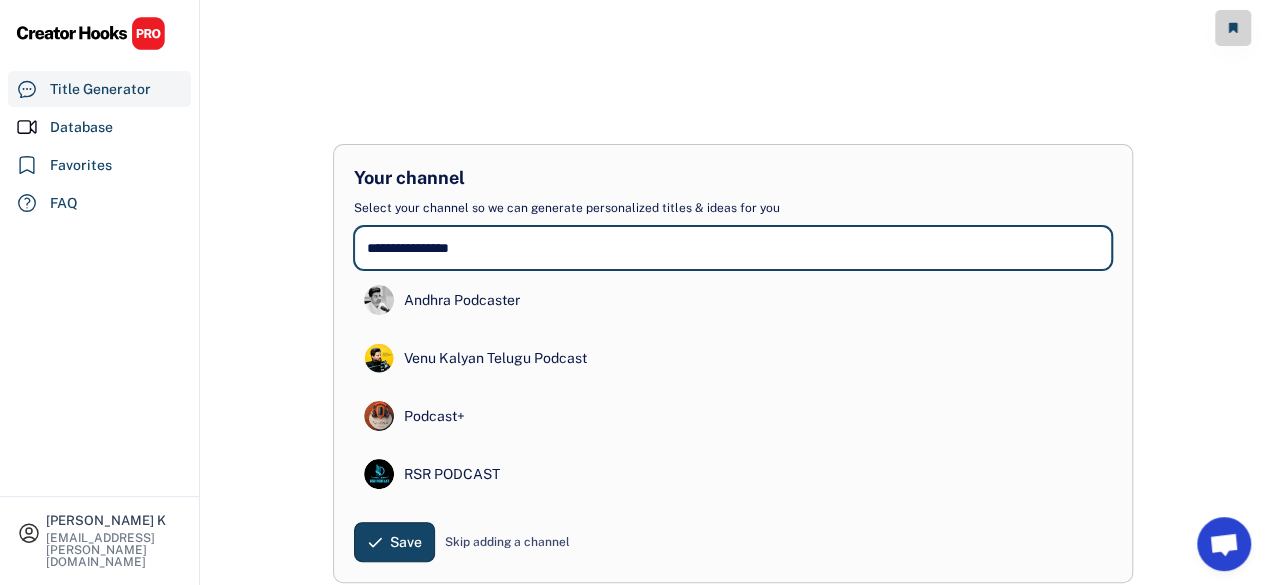 type on "**********" 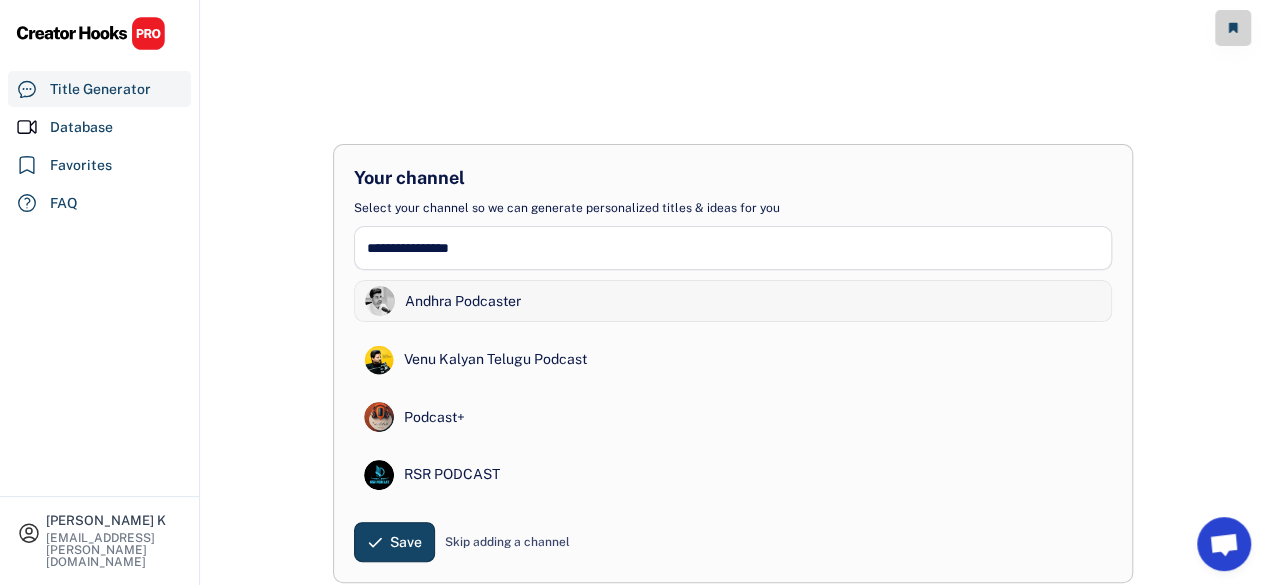 click on "Andhra Podcaster" at bounding box center [463, 302] 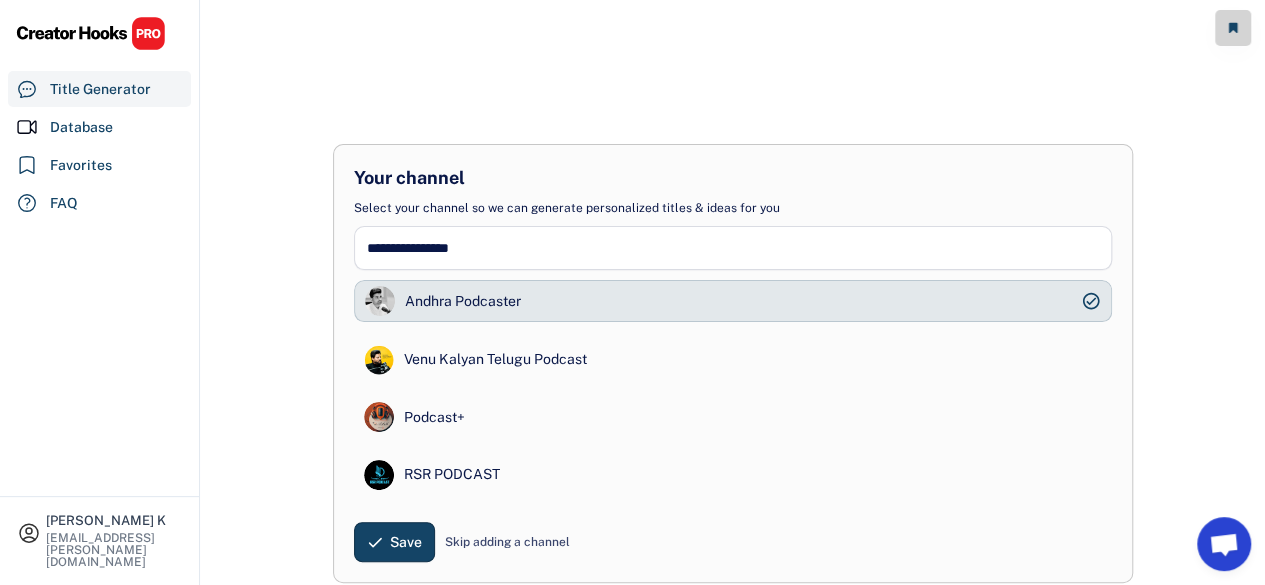 click on "Skip adding a channel" at bounding box center (507, 542) 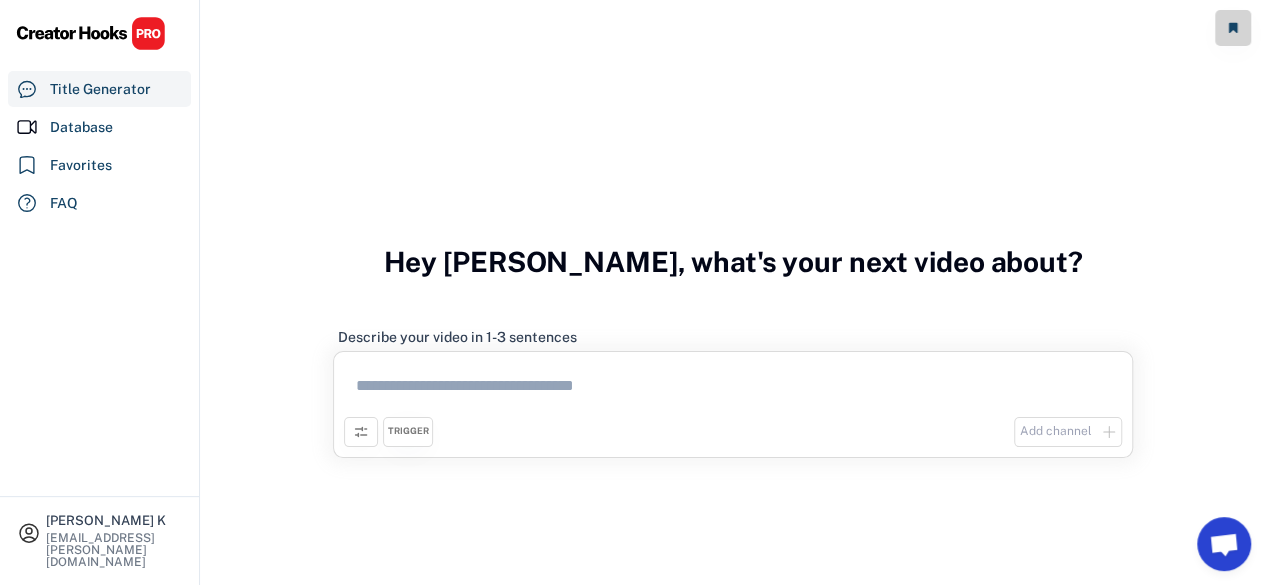 click at bounding box center [733, 389] 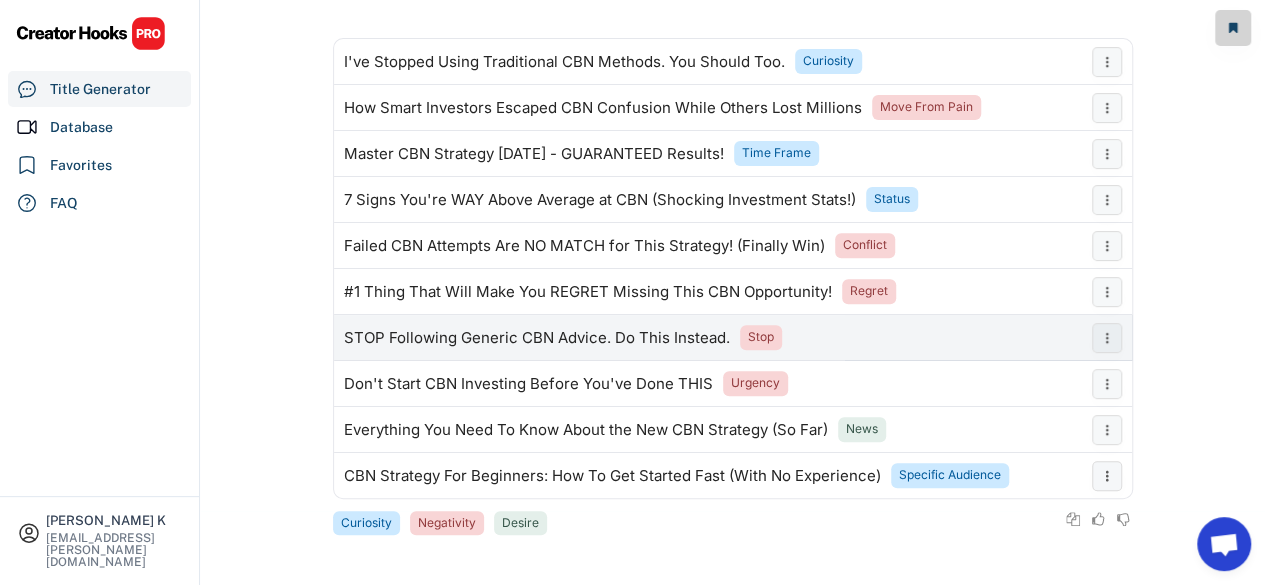 scroll, scrollTop: 0, scrollLeft: 0, axis: both 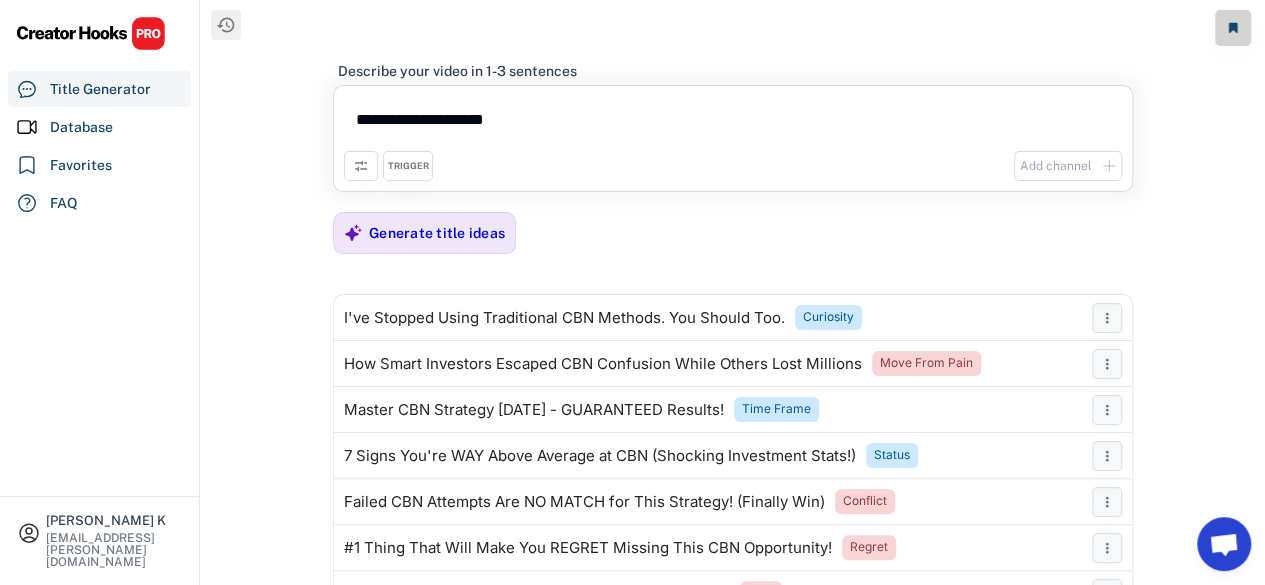 click on "**********" at bounding box center (733, 123) 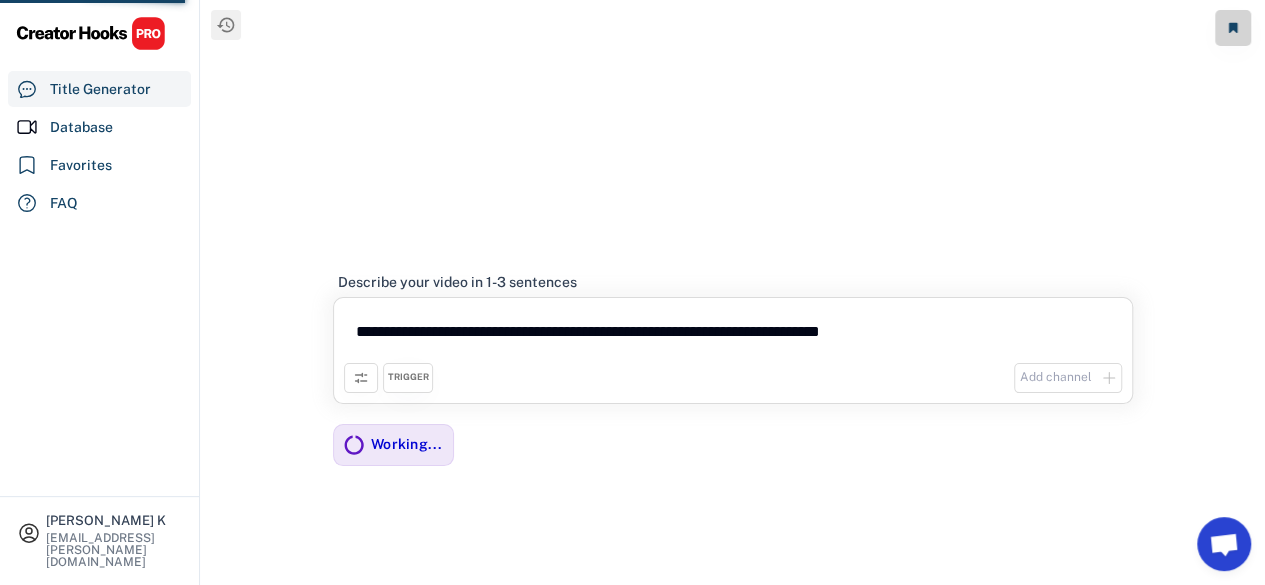 type on "**********" 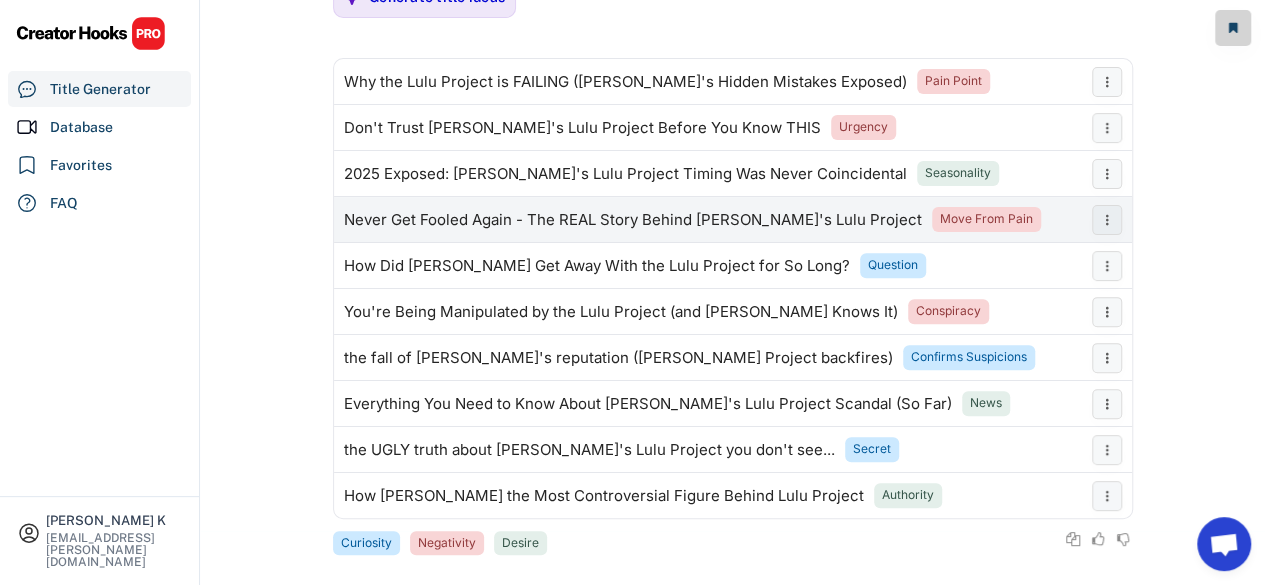 scroll, scrollTop: 256, scrollLeft: 0, axis: vertical 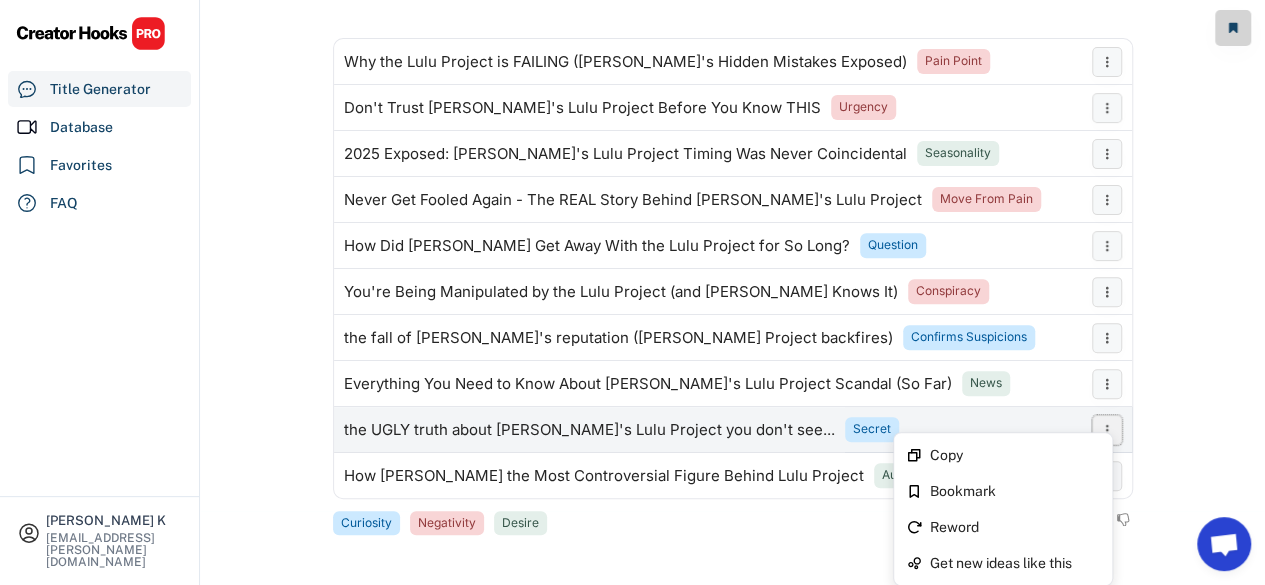 click 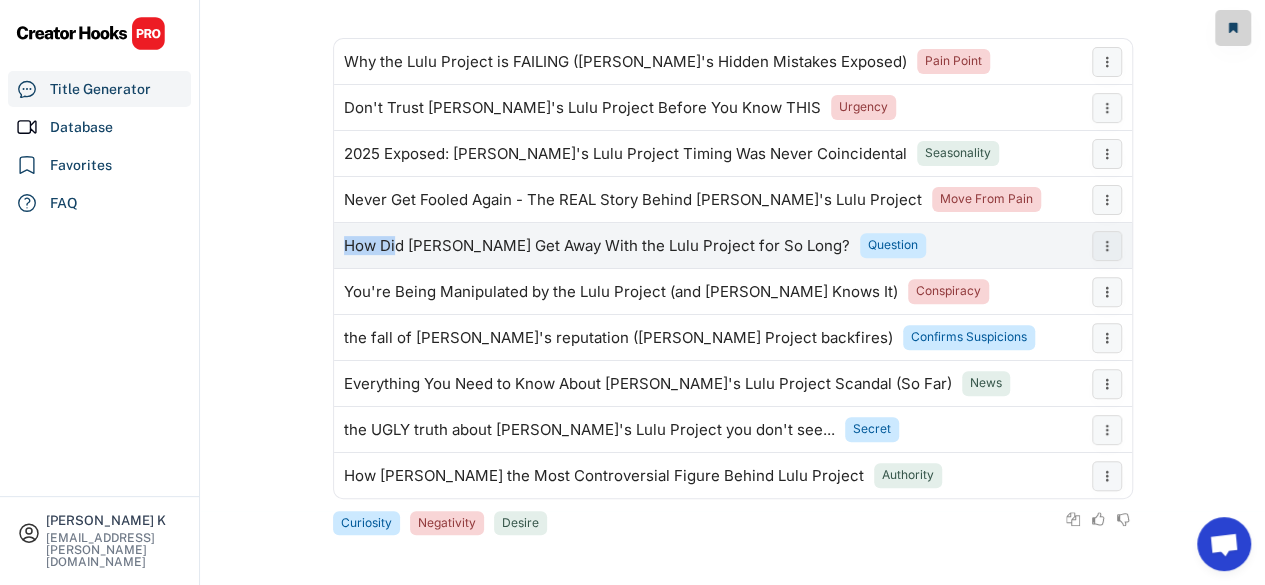 drag, startPoint x: 324, startPoint y: 247, endPoint x: 392, endPoint y: 248, distance: 68.007355 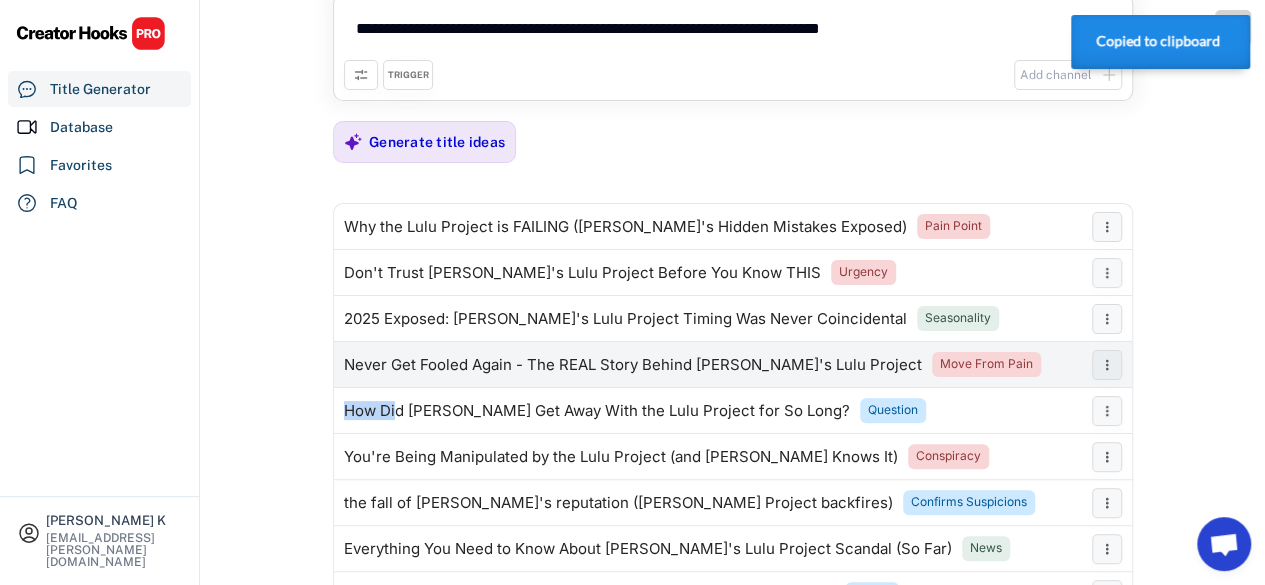 scroll, scrollTop: 0, scrollLeft: 0, axis: both 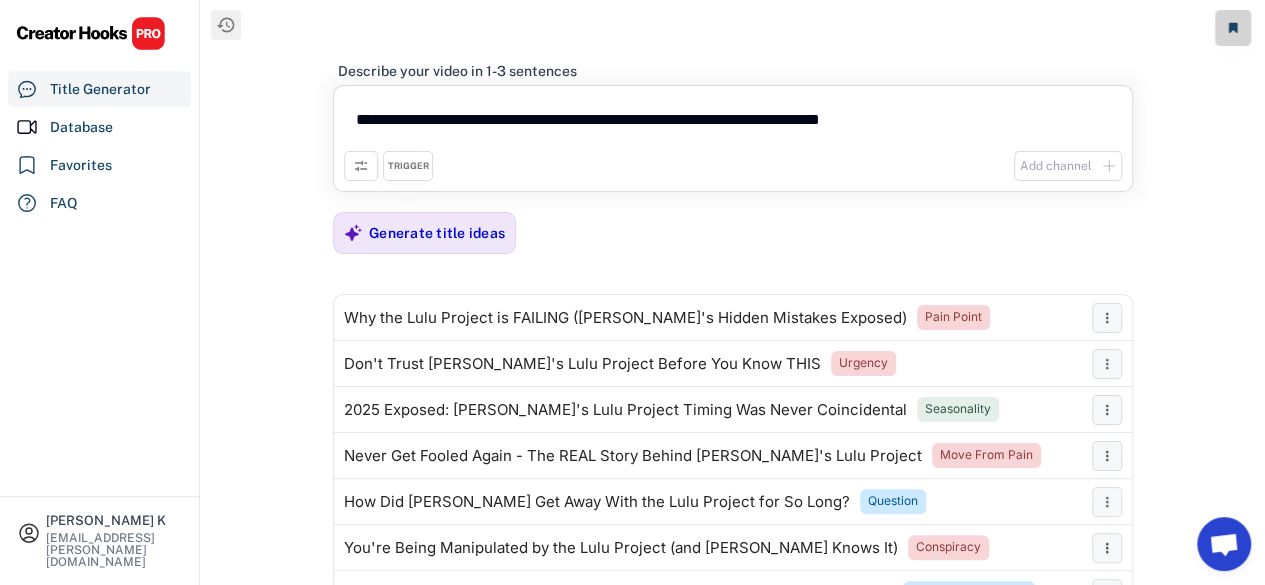 click on "**********" at bounding box center (733, 123) 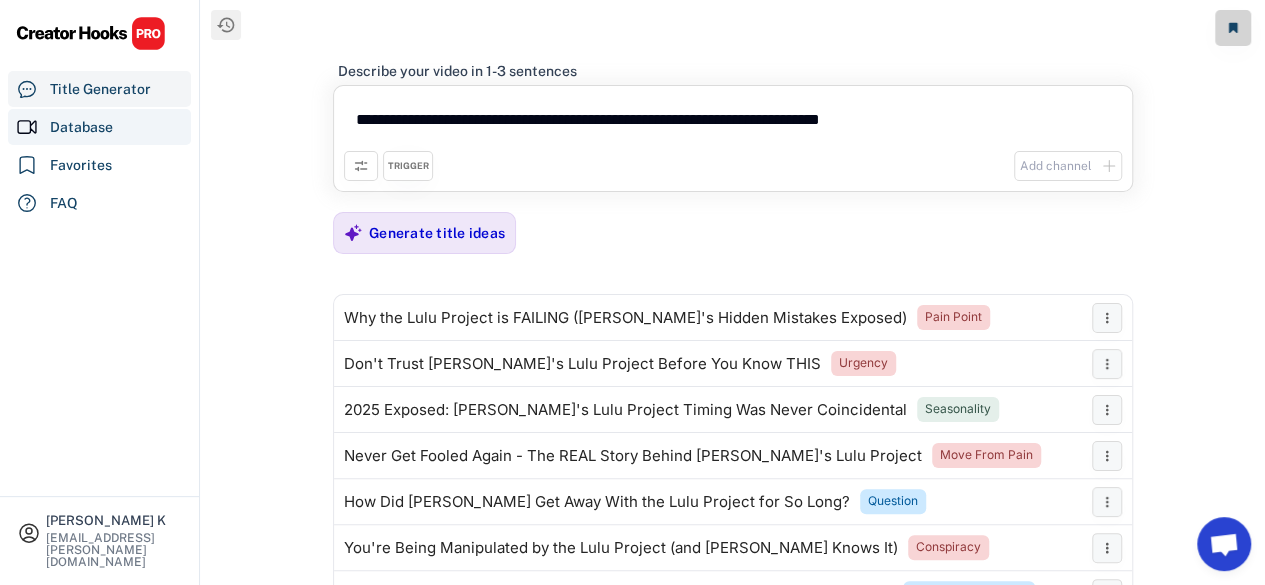 click on "Database" at bounding box center [99, 127] 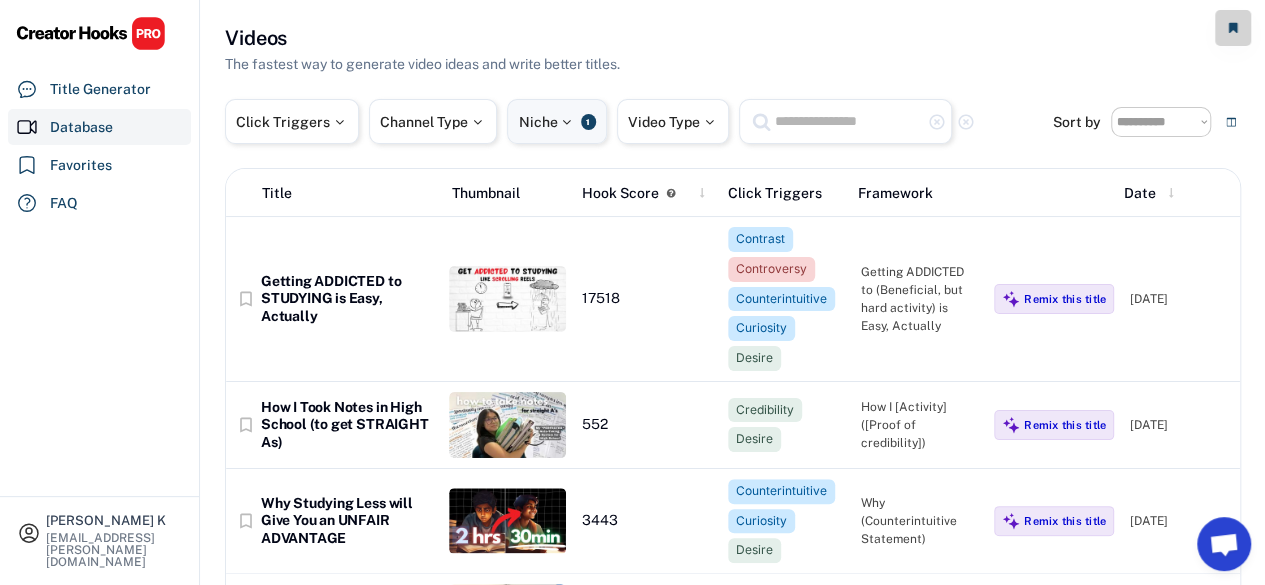 click at bounding box center (567, 122) 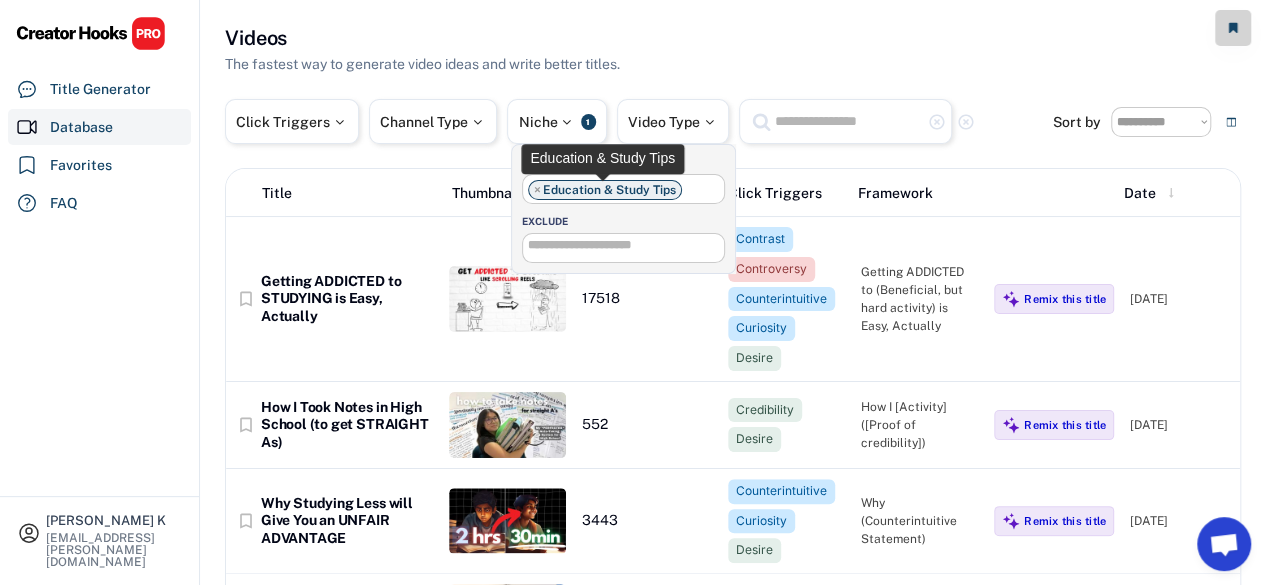click on "×" at bounding box center [537, 190] 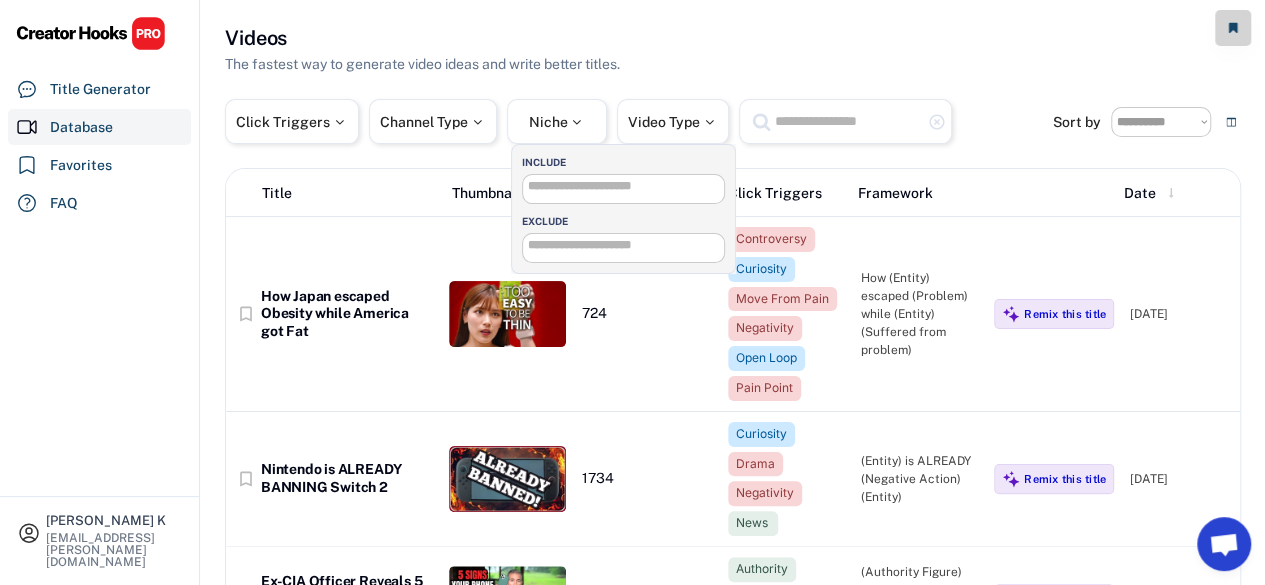 click at bounding box center [848, 121] 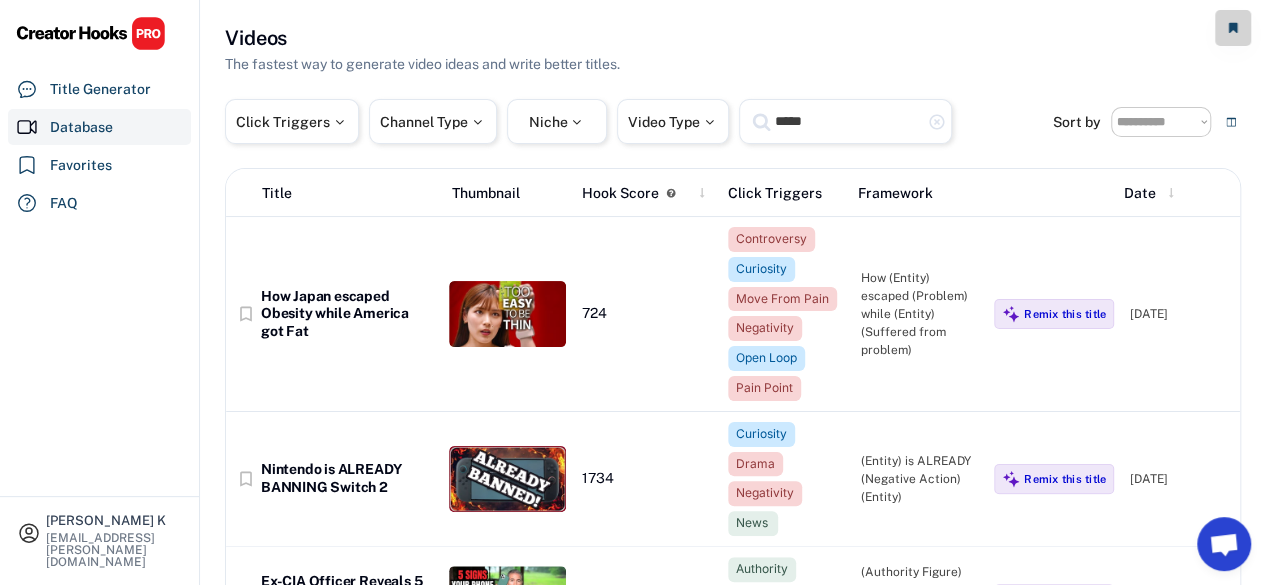 click on "*****" at bounding box center [848, 121] 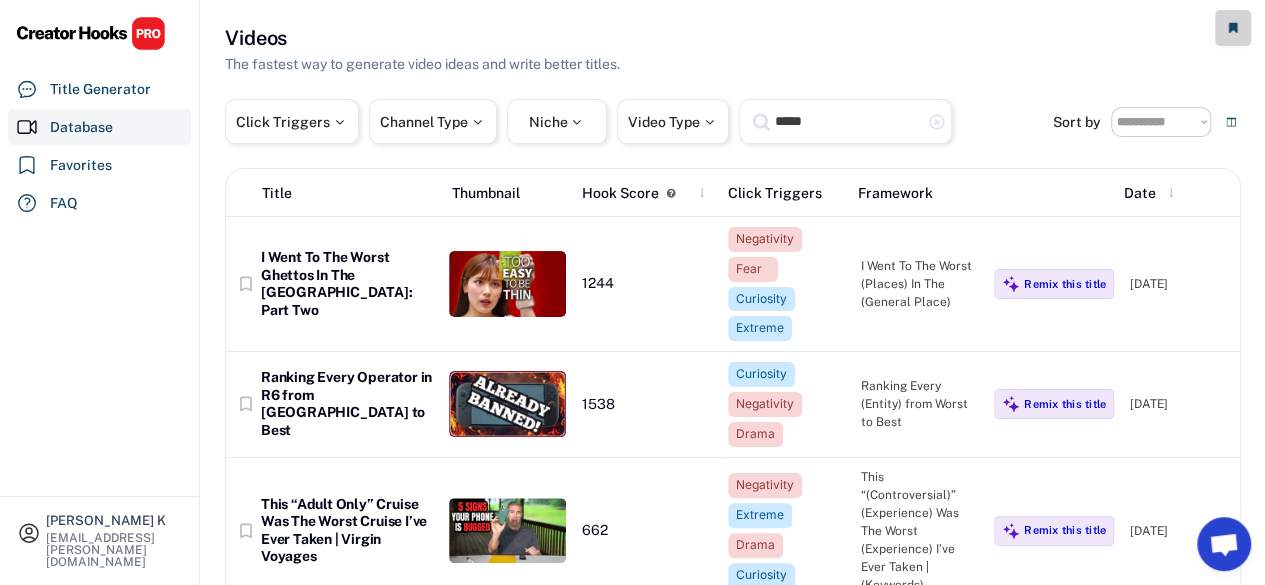 click on "*****" at bounding box center [848, 121] 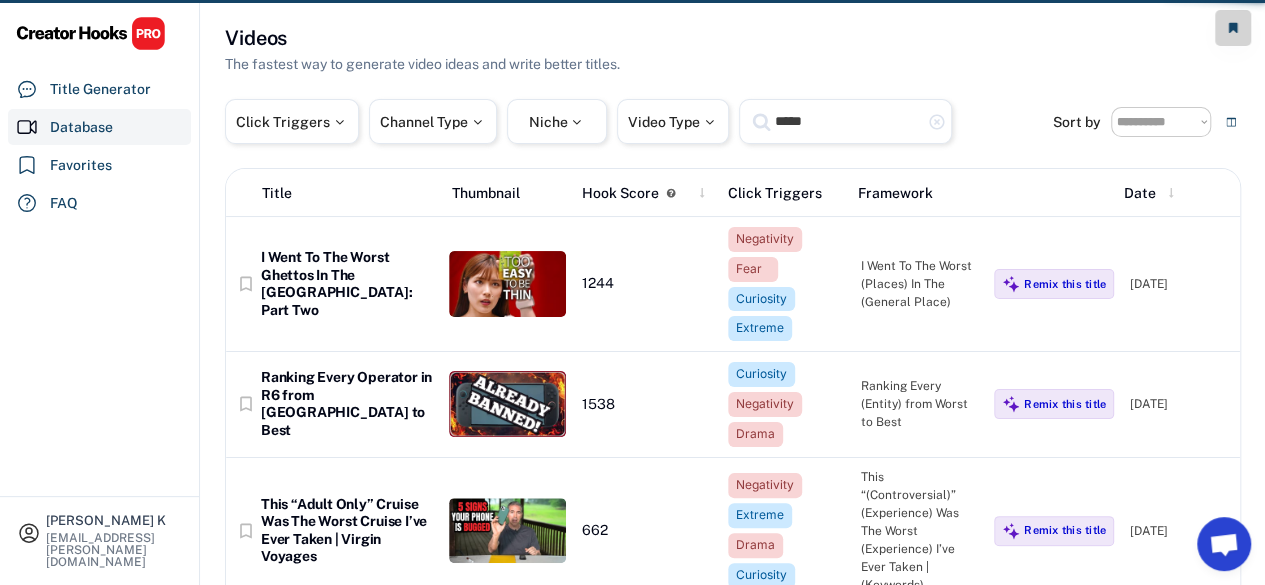 click on "*****" at bounding box center (848, 121) 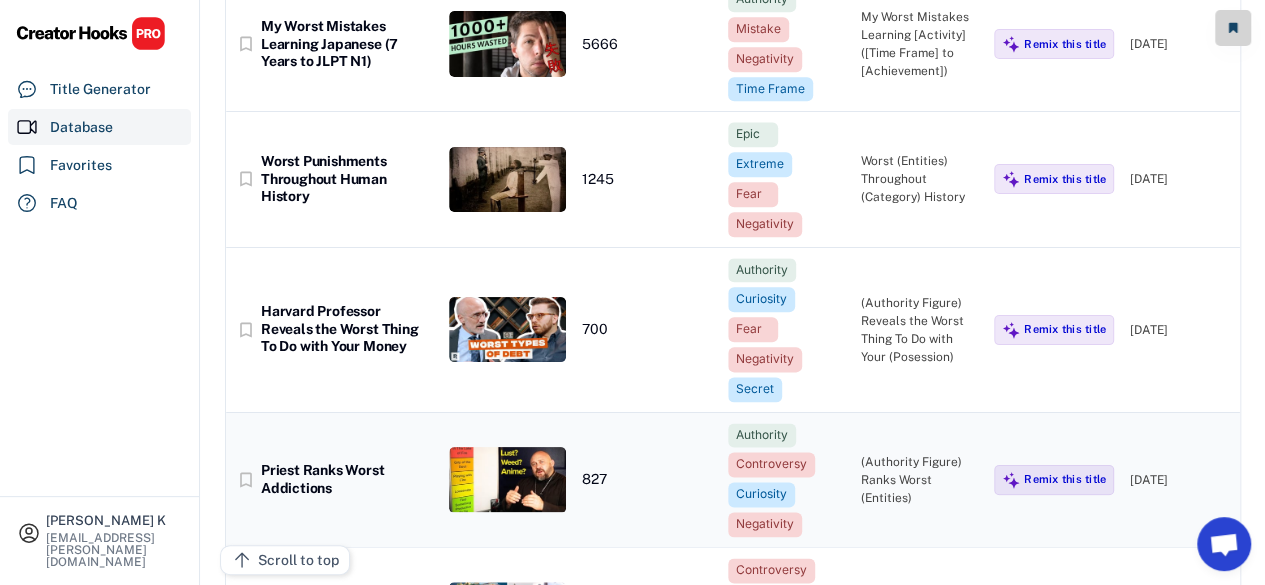 scroll, scrollTop: 300, scrollLeft: 0, axis: vertical 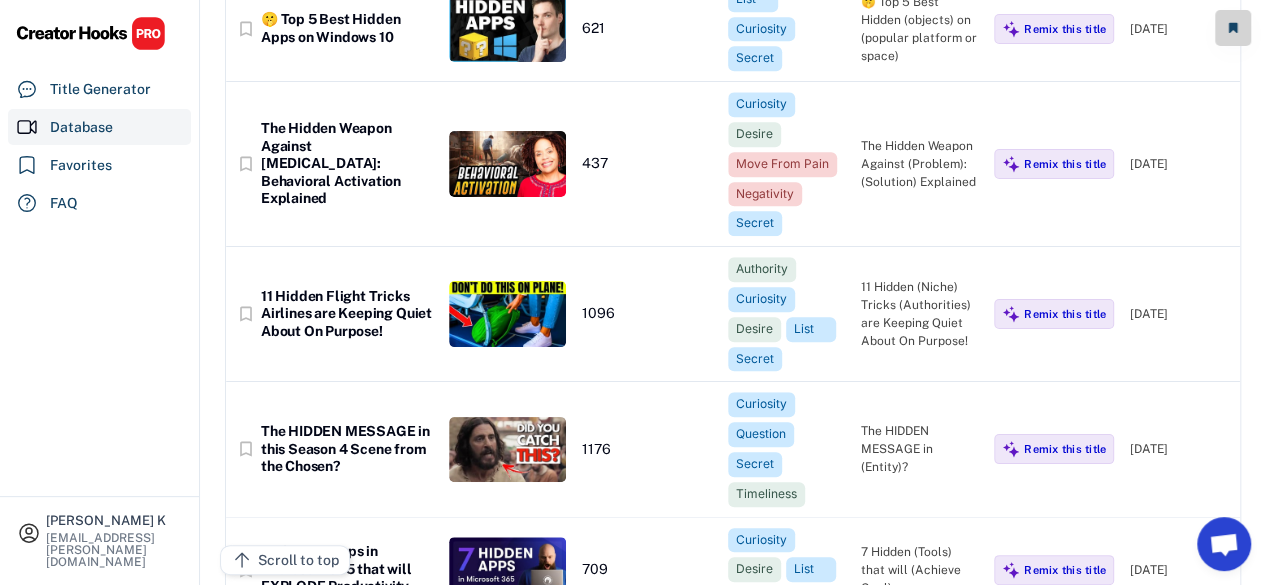 click on "Vishnu Tejaswi K [EMAIL_ADDRESS][PERSON_NAME][DOMAIN_NAME]    Title Generator    Database    Favorites    FAQ" at bounding box center (100, 292) 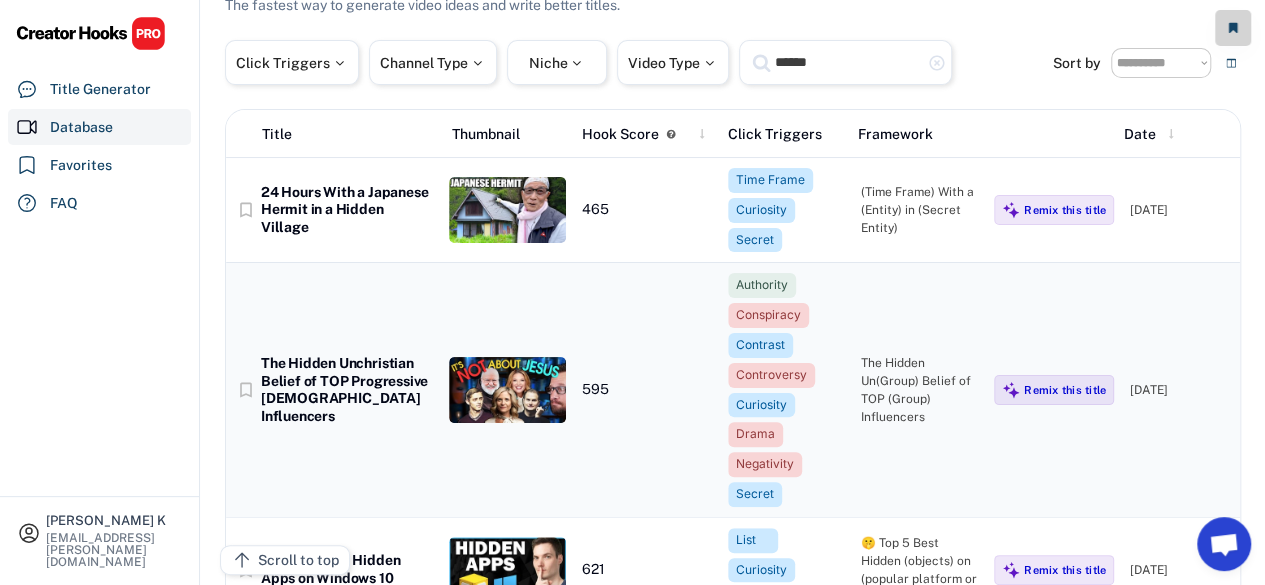 scroll, scrollTop: 0, scrollLeft: 0, axis: both 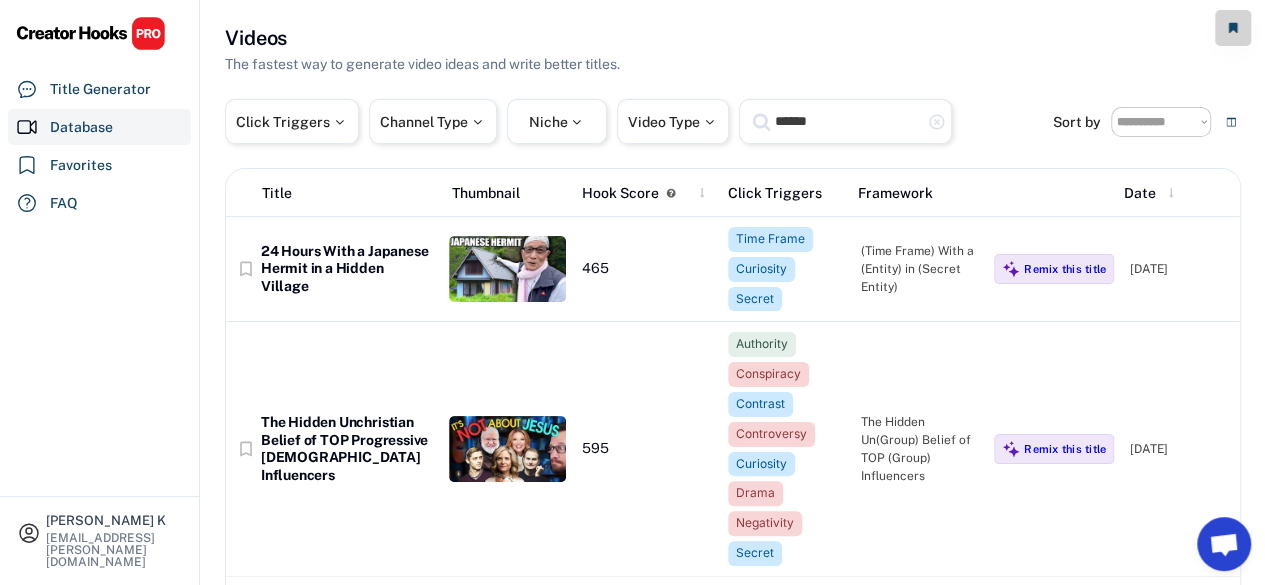 click on "******" at bounding box center [848, 121] 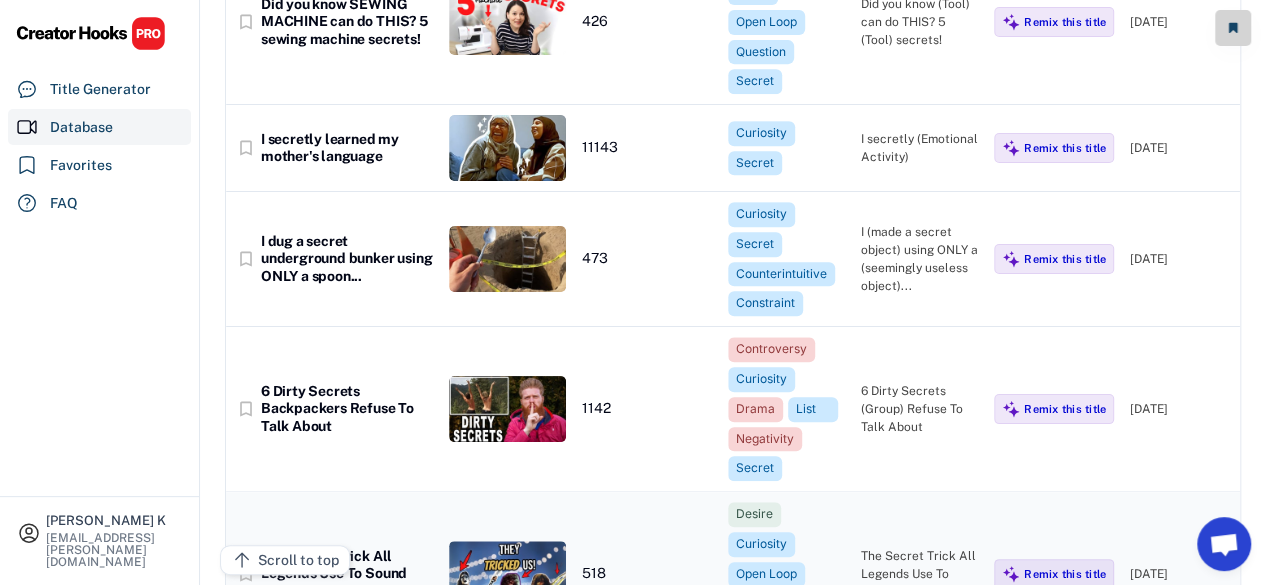 scroll, scrollTop: 0, scrollLeft: 0, axis: both 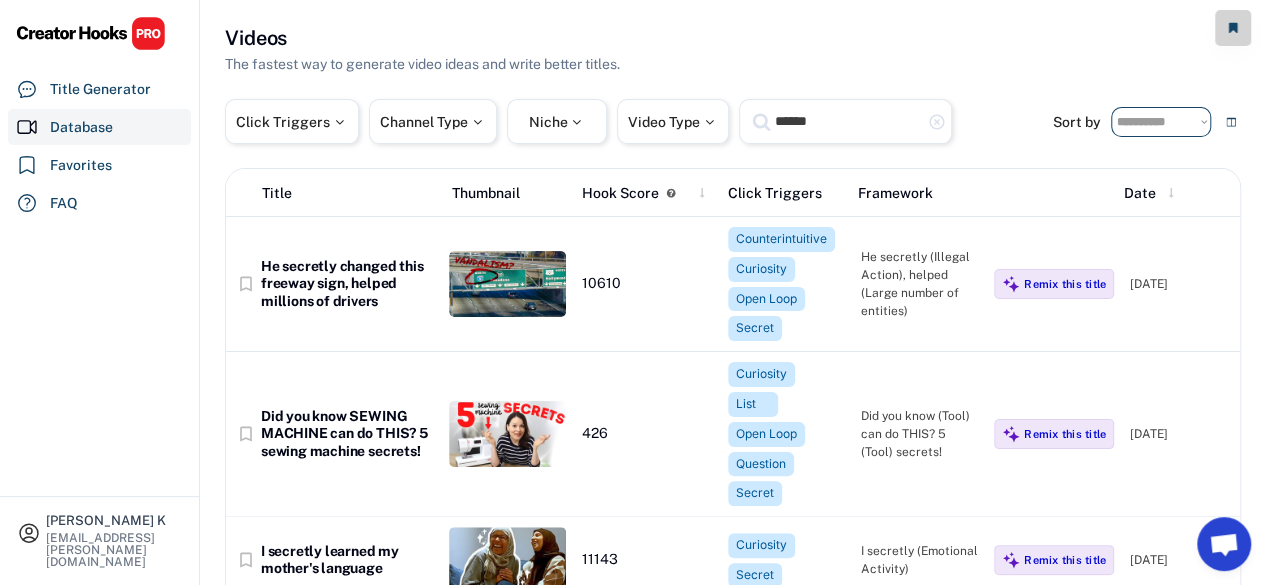 click on "**********" at bounding box center (1161, 122) 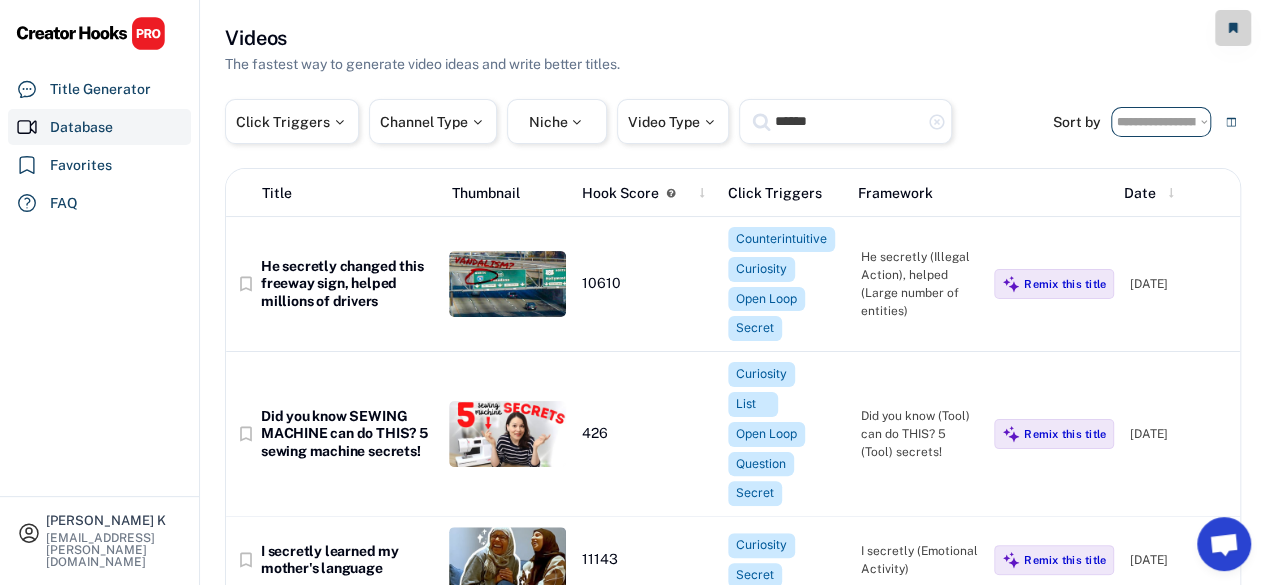 click on "**********" at bounding box center (1161, 122) 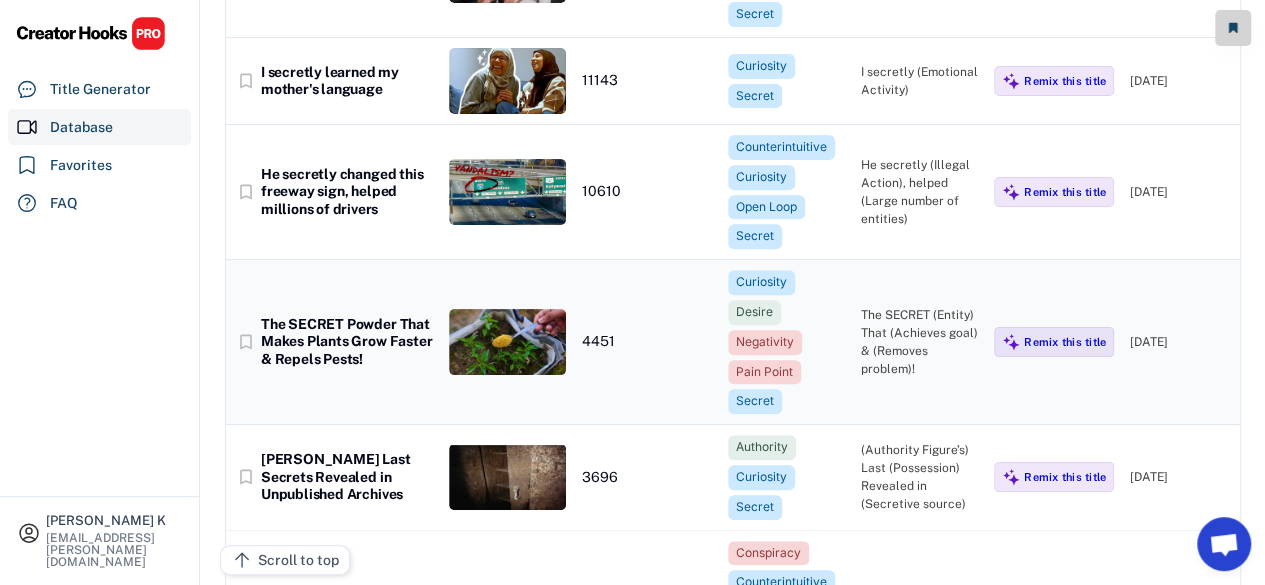 scroll, scrollTop: 500, scrollLeft: 0, axis: vertical 